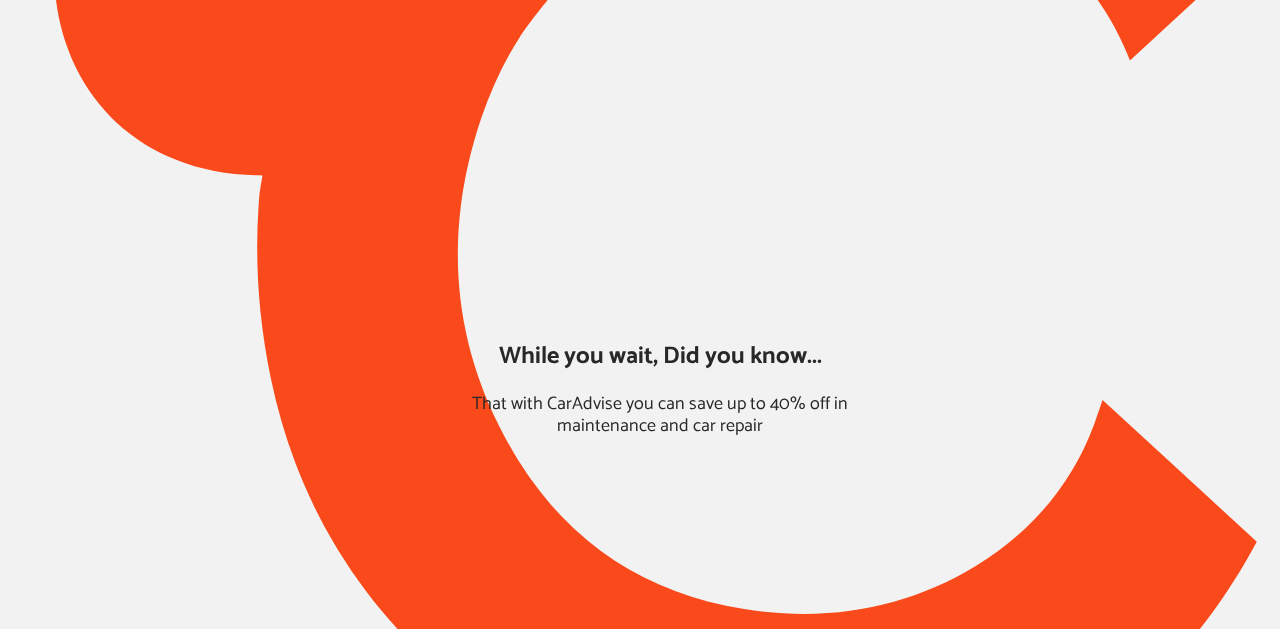 scroll, scrollTop: 0, scrollLeft: 0, axis: both 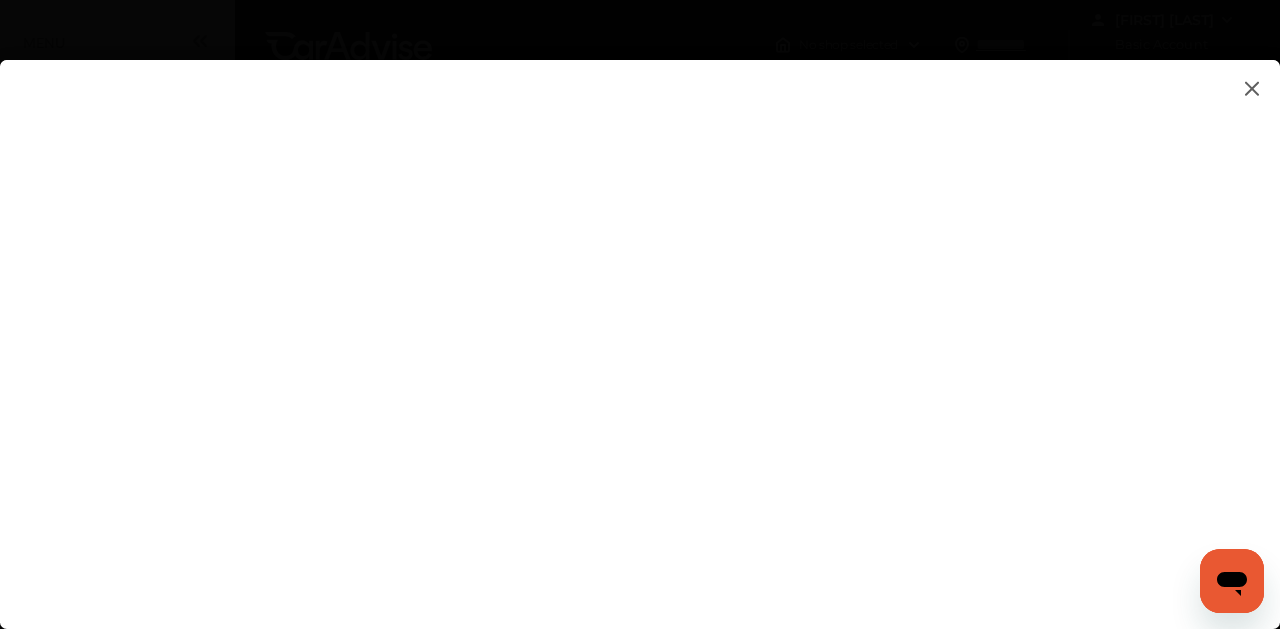 click on "**********" 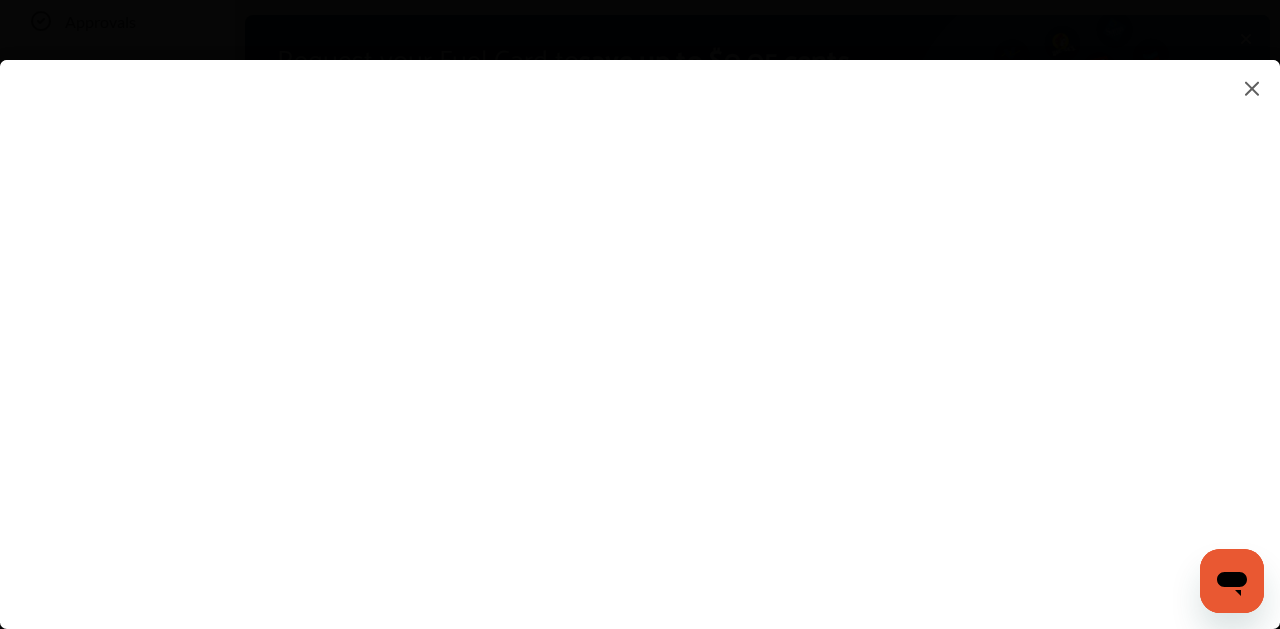 scroll, scrollTop: 209, scrollLeft: 0, axis: vertical 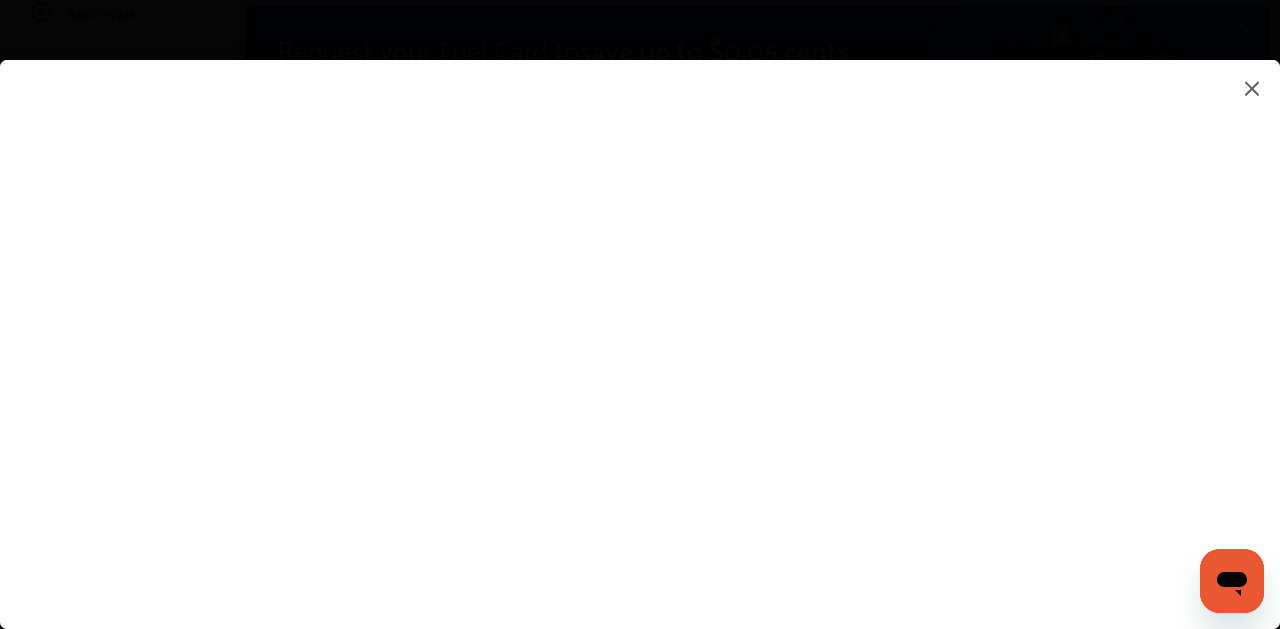 click on "**********" at bounding box center [640, 324] 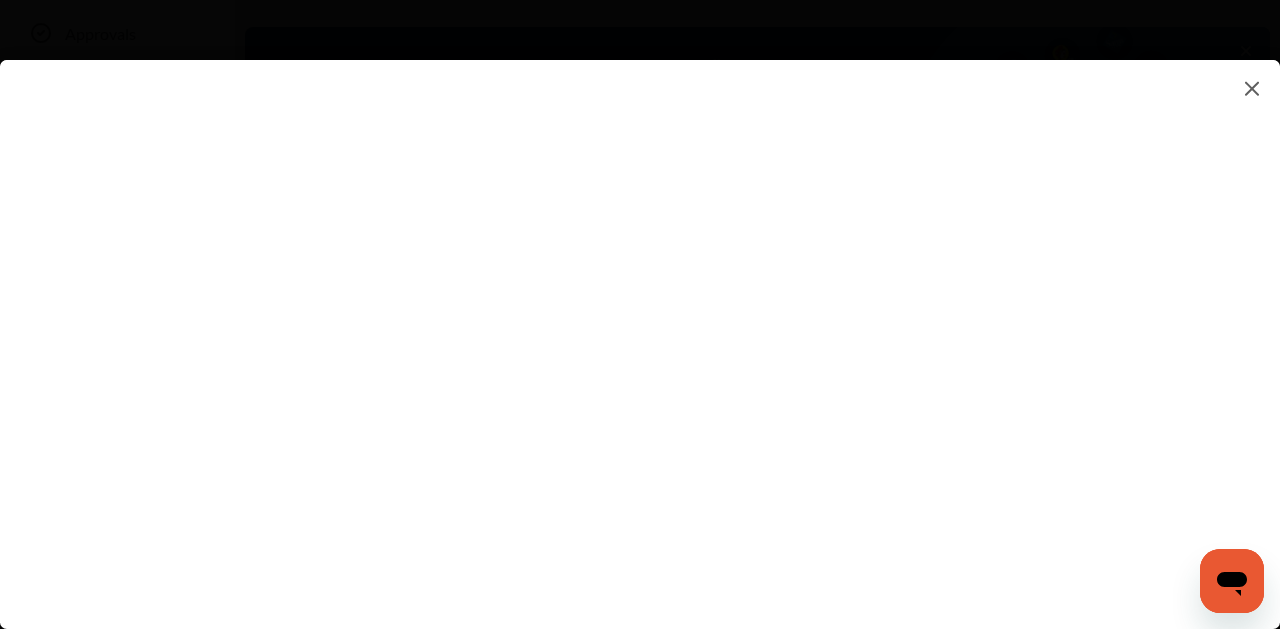 scroll, scrollTop: 0, scrollLeft: 0, axis: both 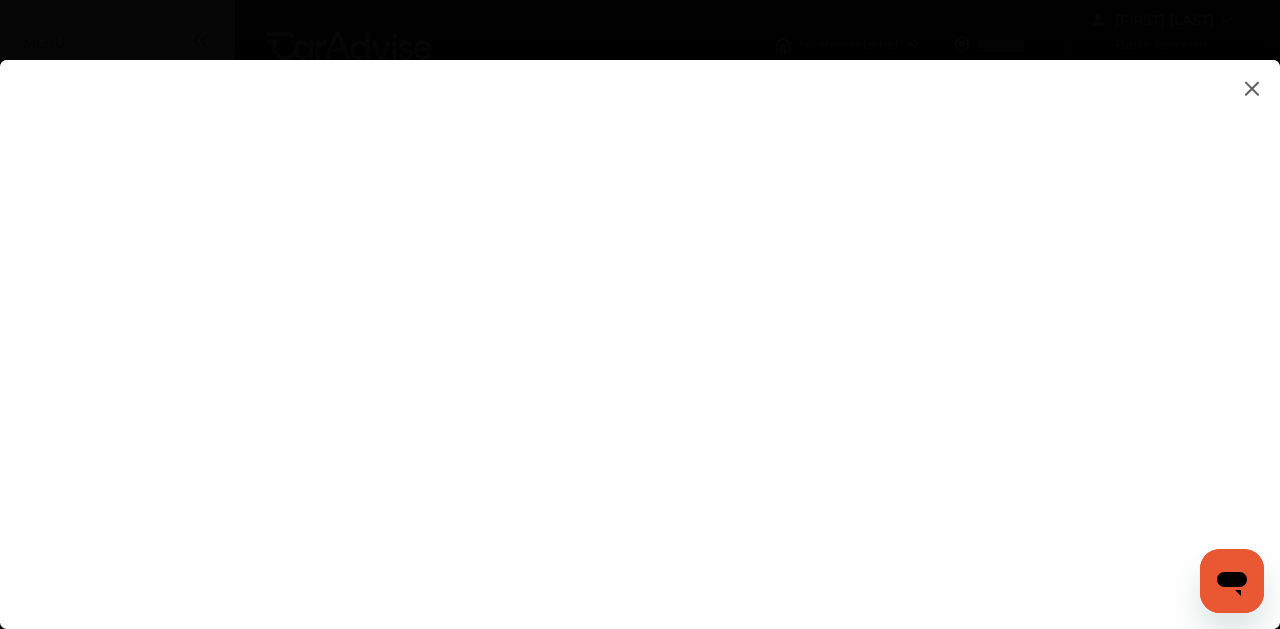 click at bounding box center (640, 324) 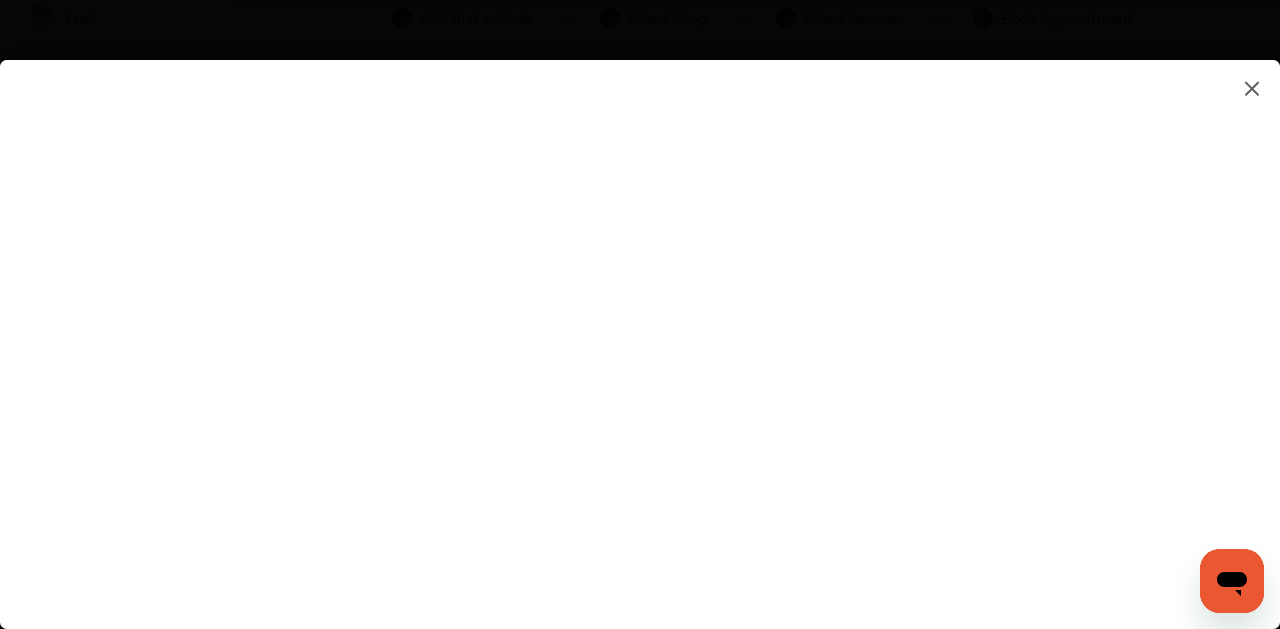 scroll, scrollTop: 156, scrollLeft: 0, axis: vertical 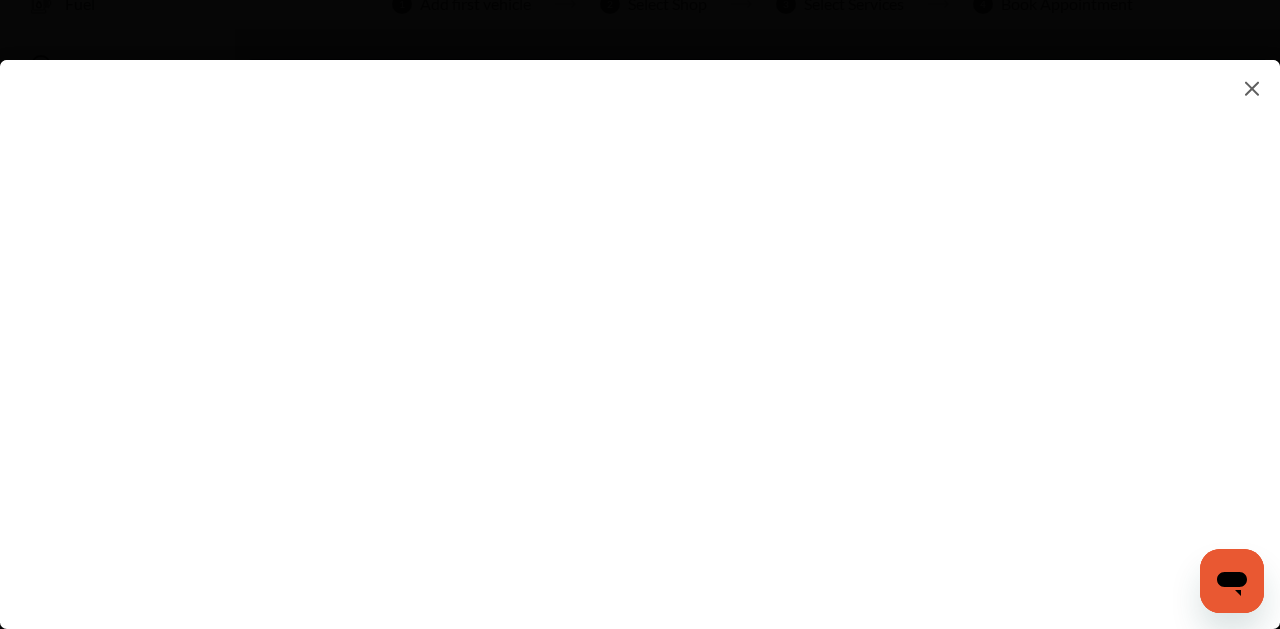 click at bounding box center [640, 324] 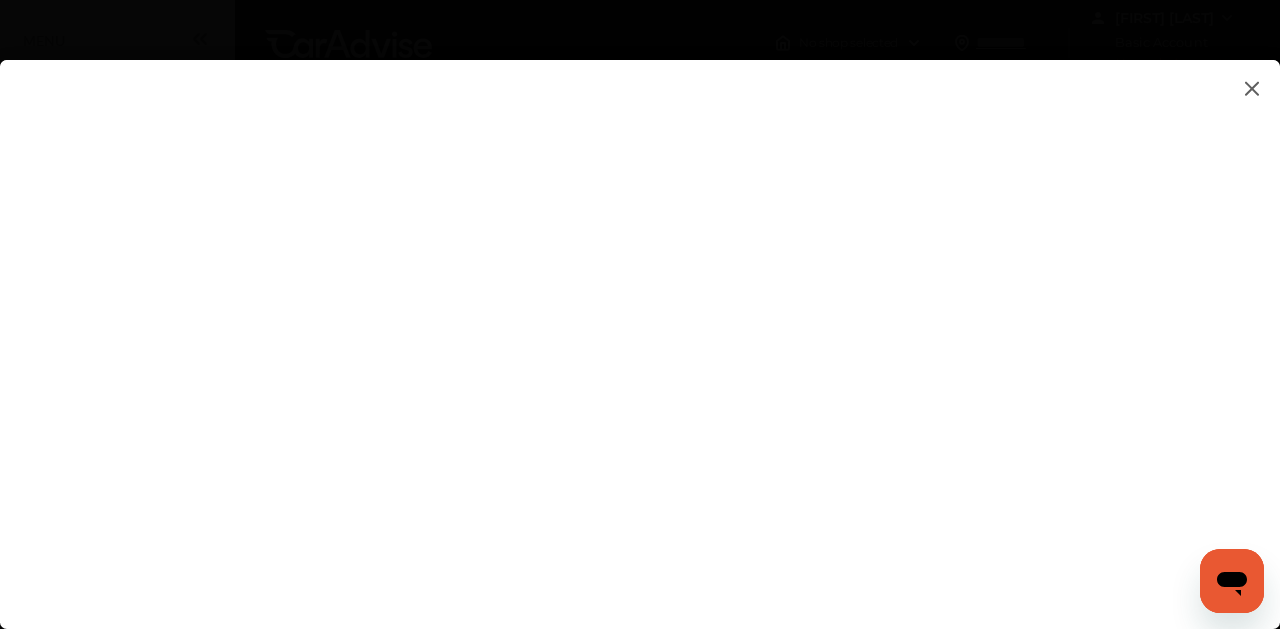 scroll, scrollTop: 0, scrollLeft: 0, axis: both 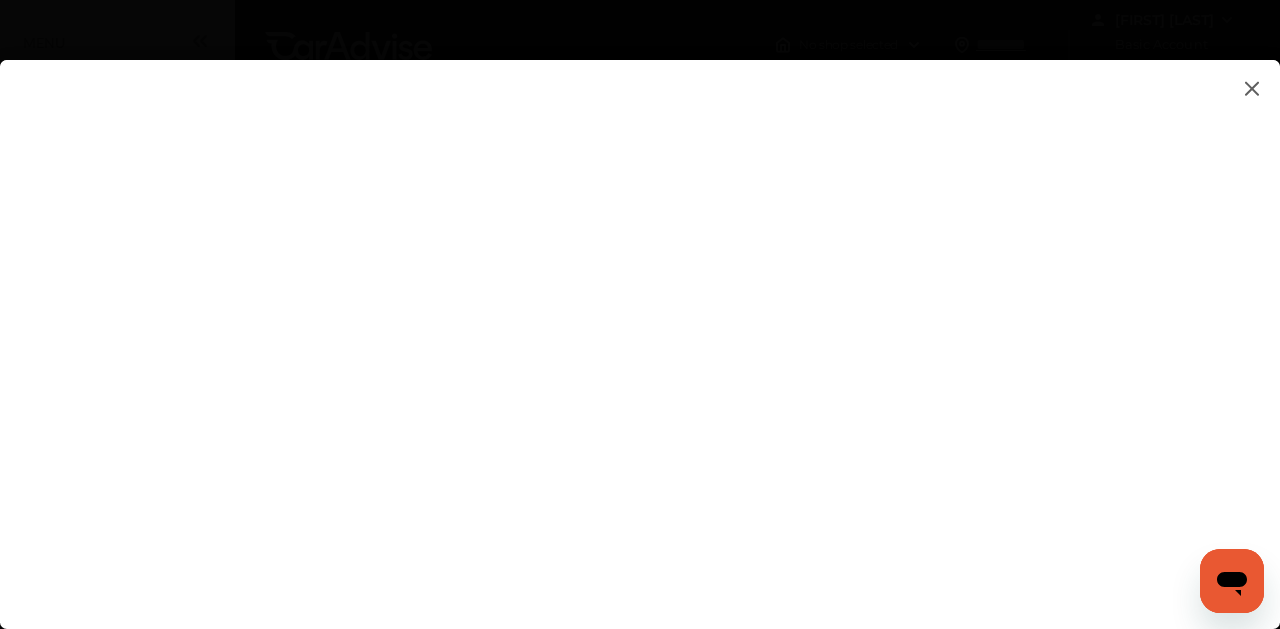 click 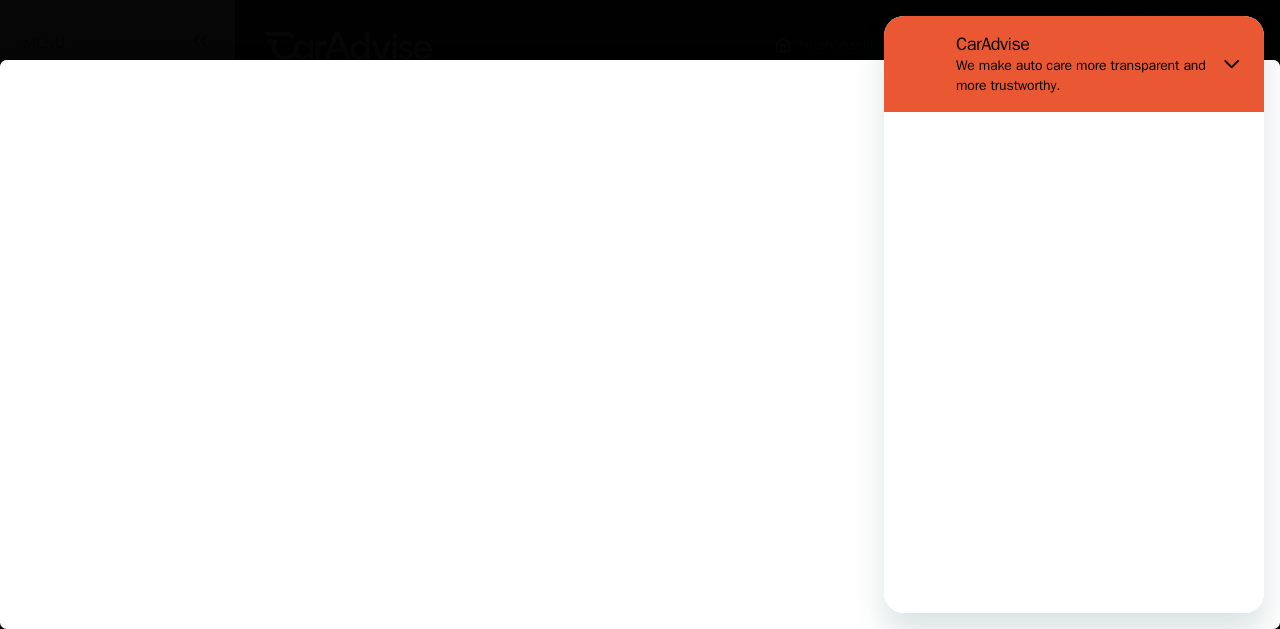 scroll, scrollTop: 0, scrollLeft: 0, axis: both 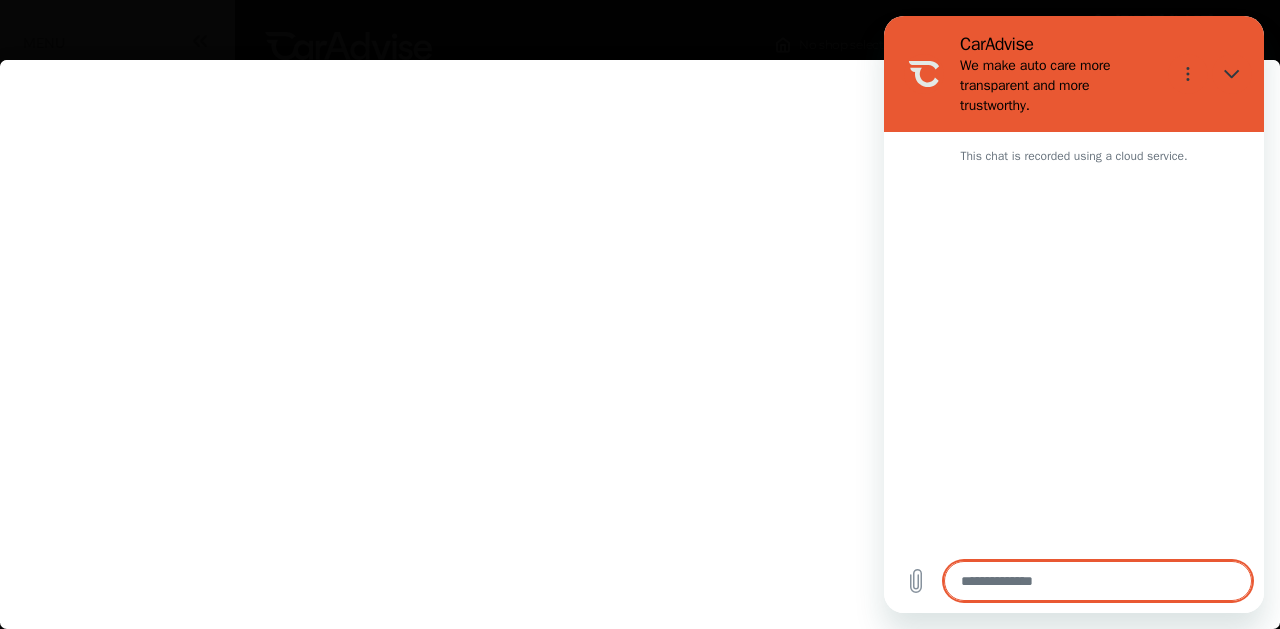 type on "*" 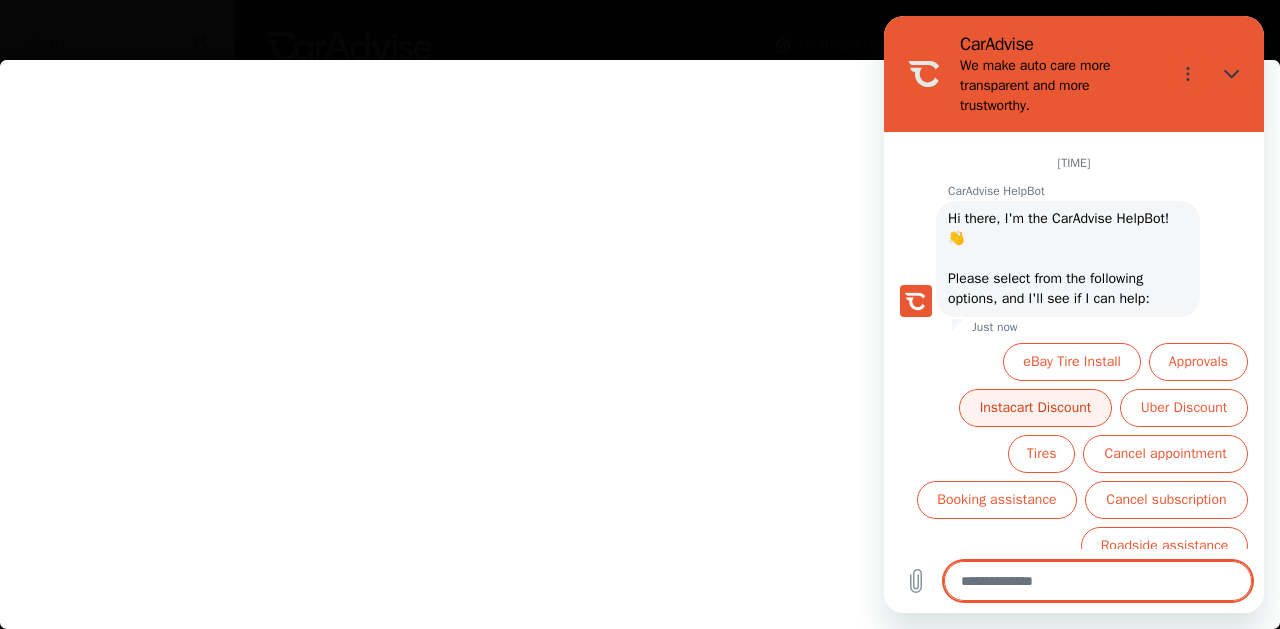 scroll, scrollTop: 34, scrollLeft: 0, axis: vertical 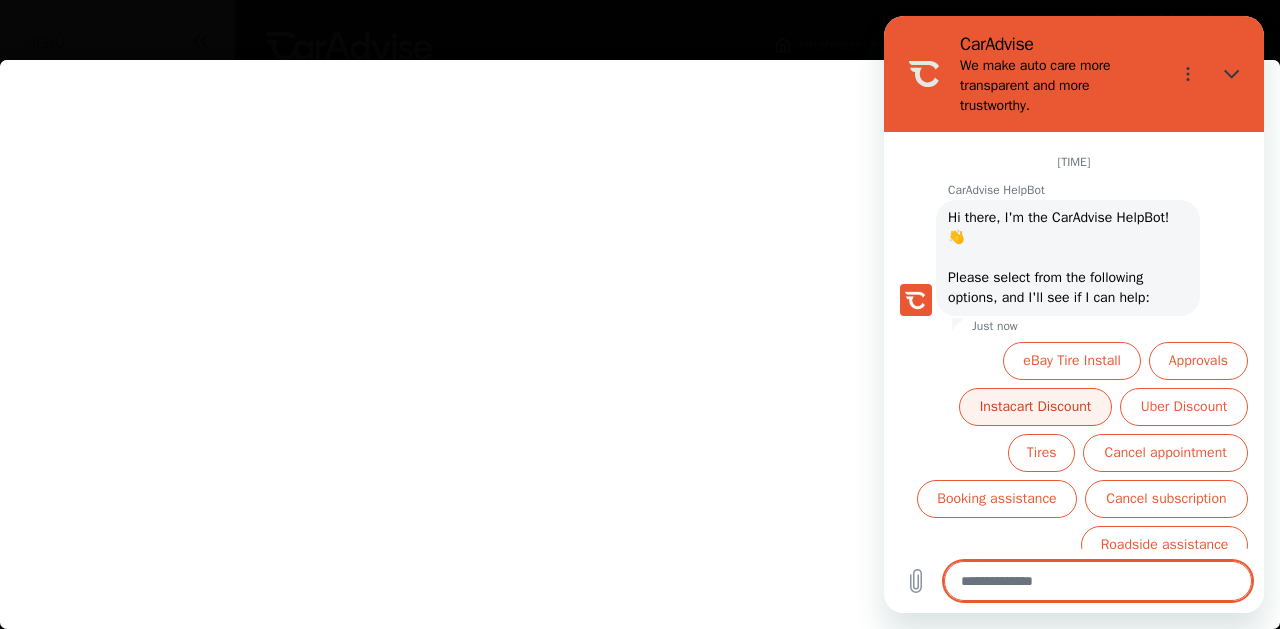 type on "*" 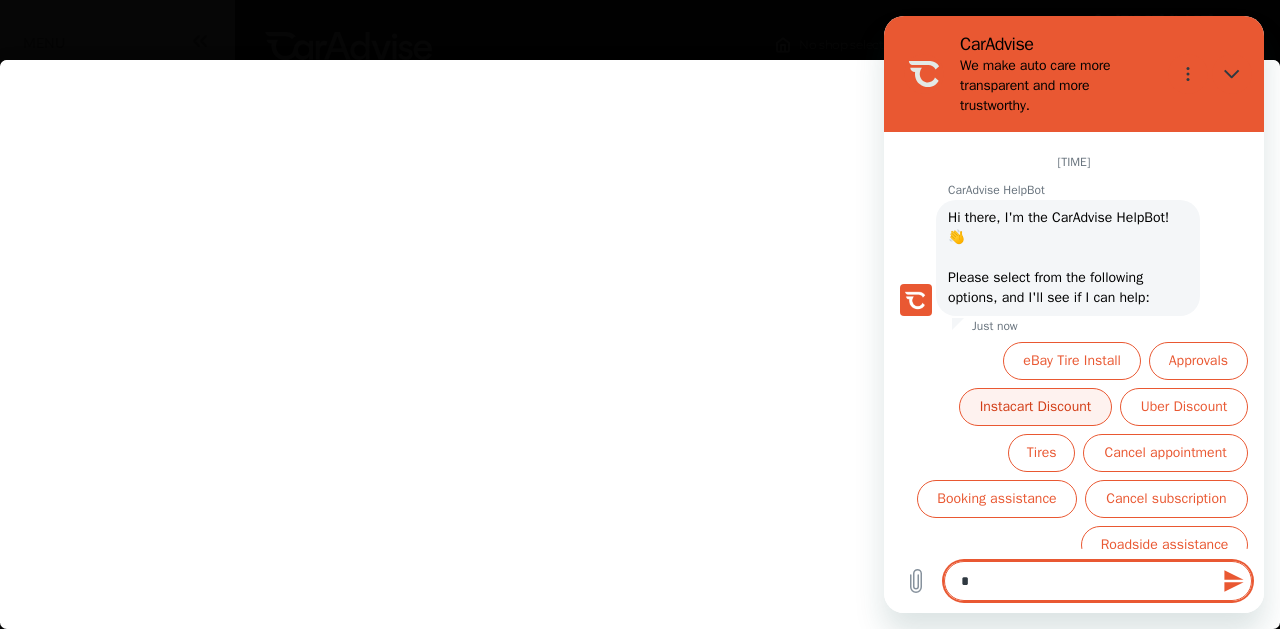 type on "*" 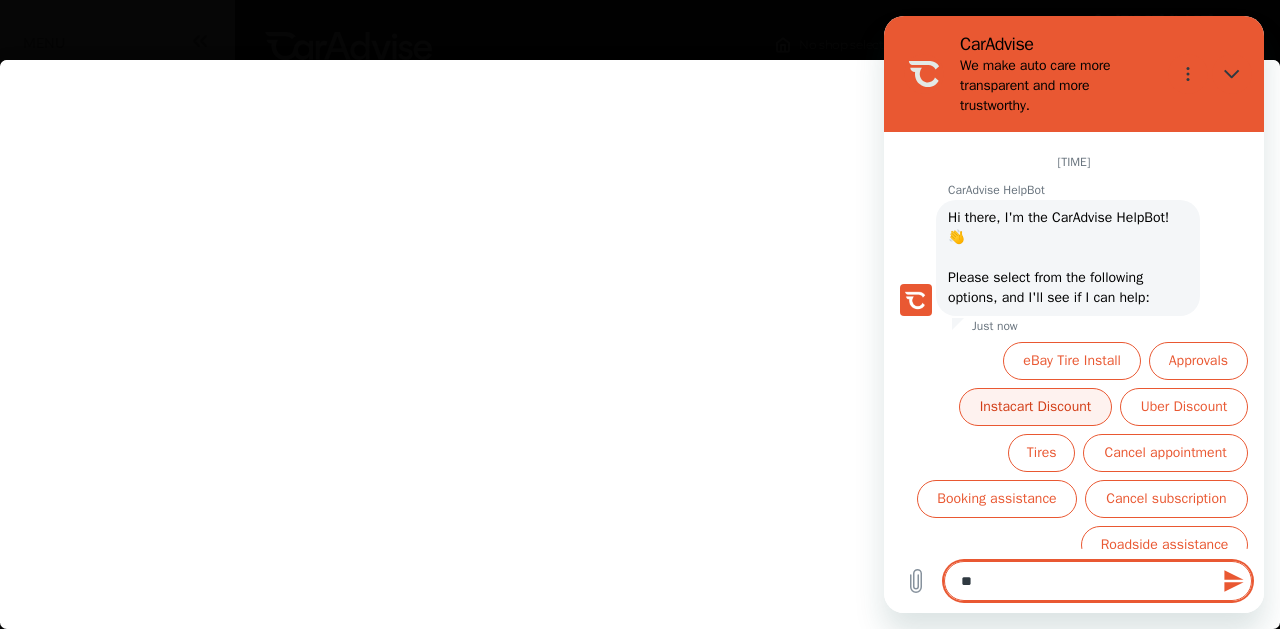 type on "***" 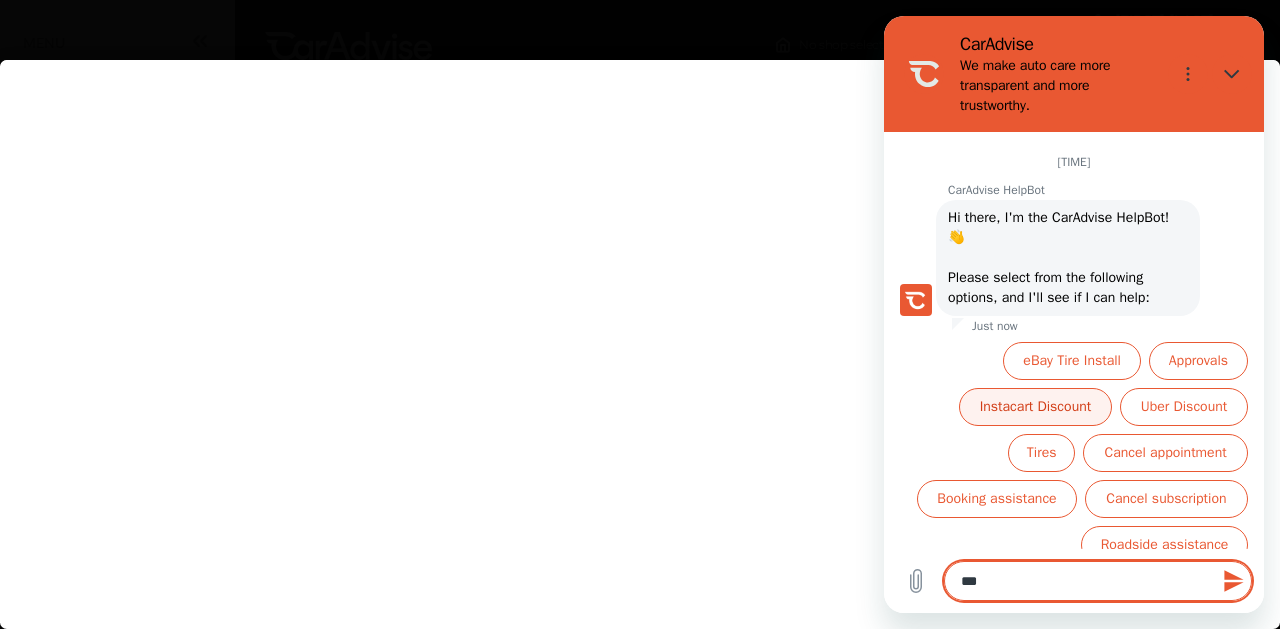 type on "****" 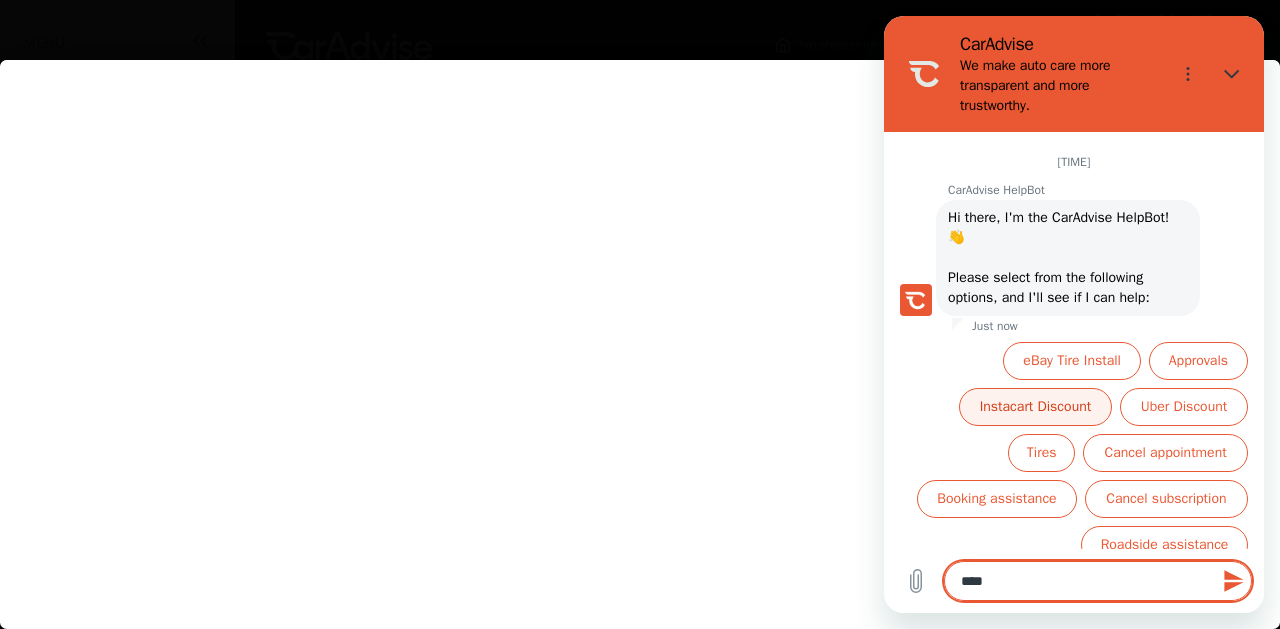 type on "*****" 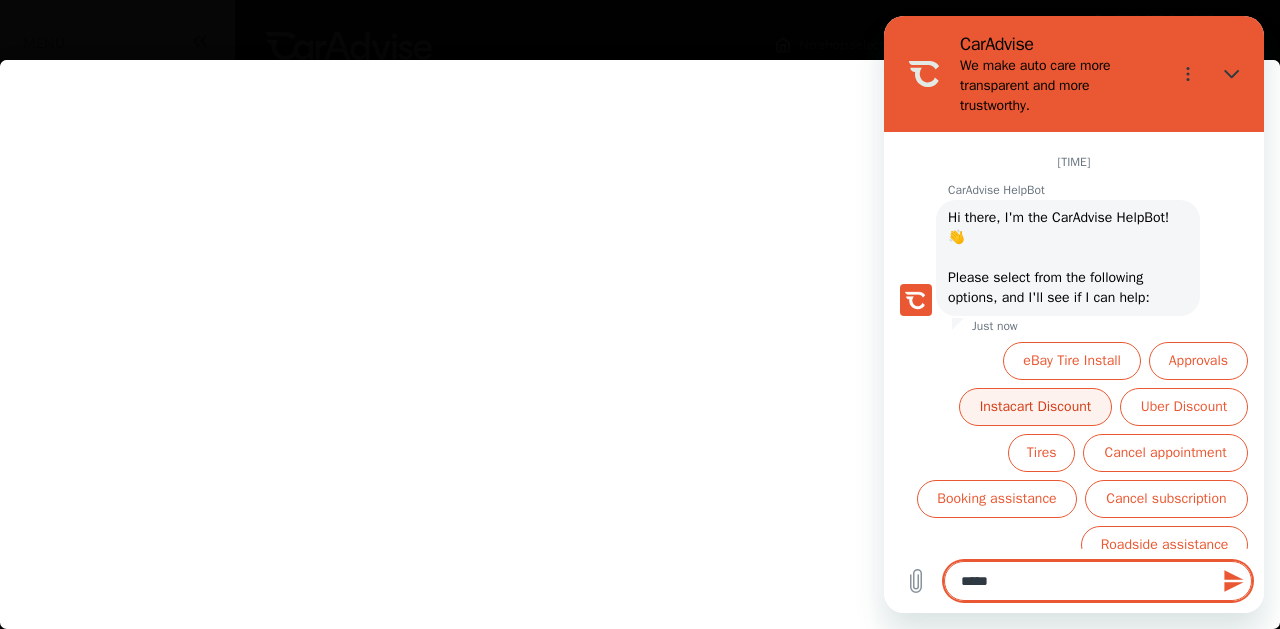 type on "******" 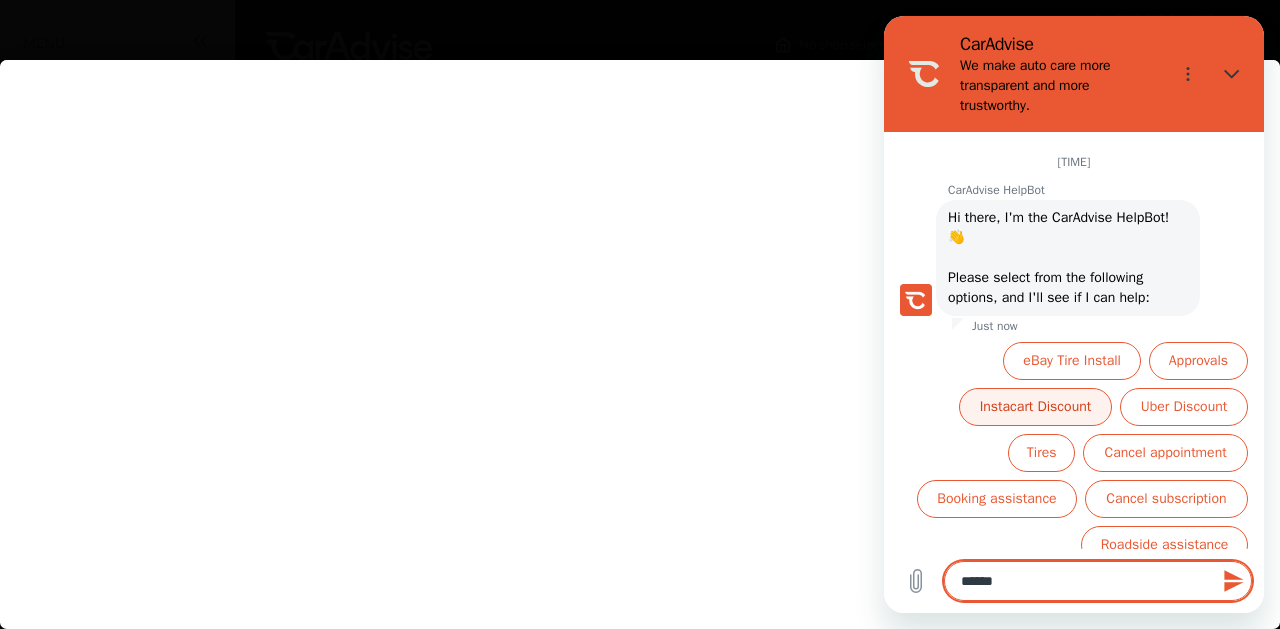 type on "*" 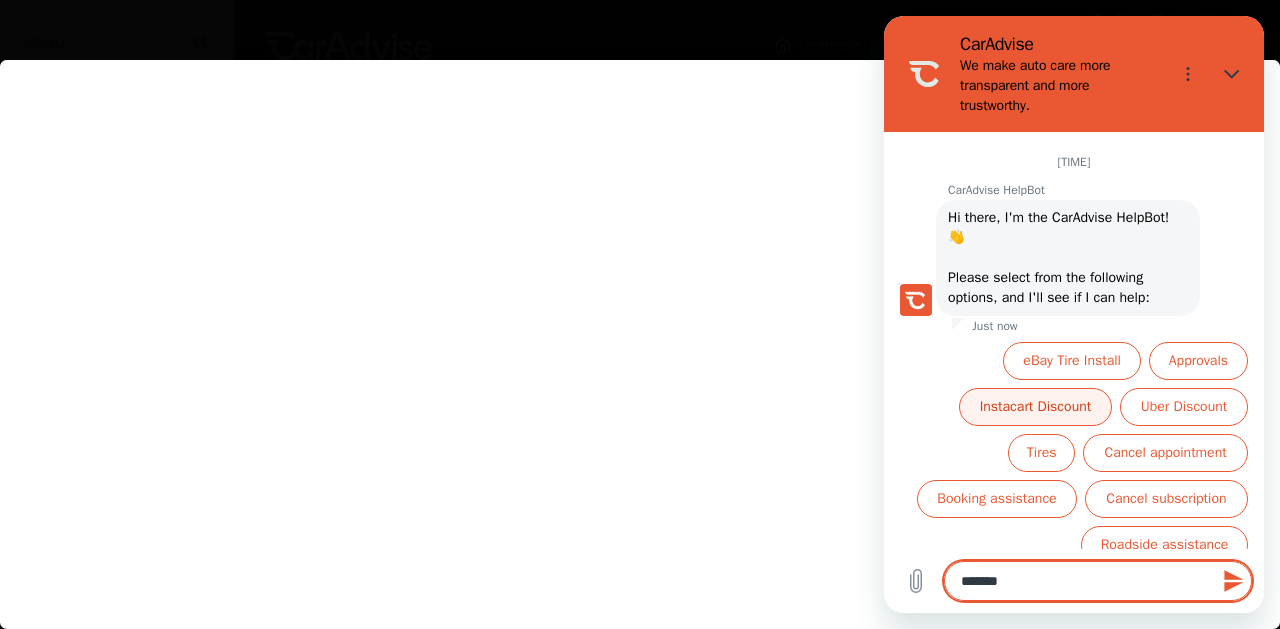 type on "********" 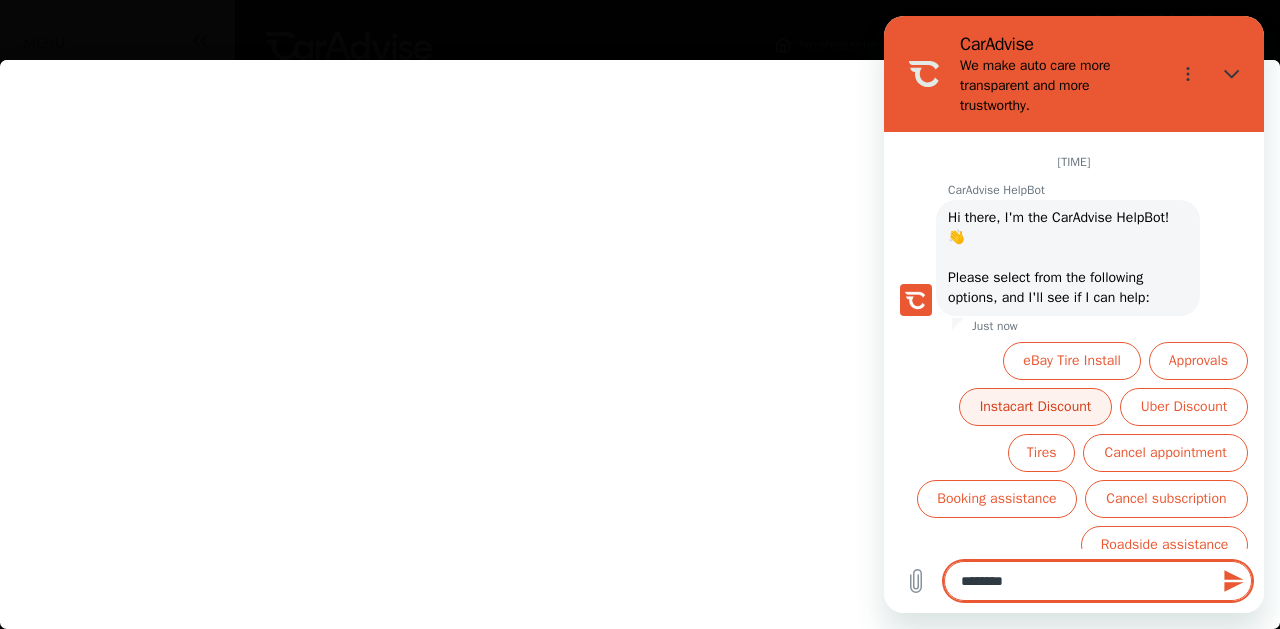 type on "********" 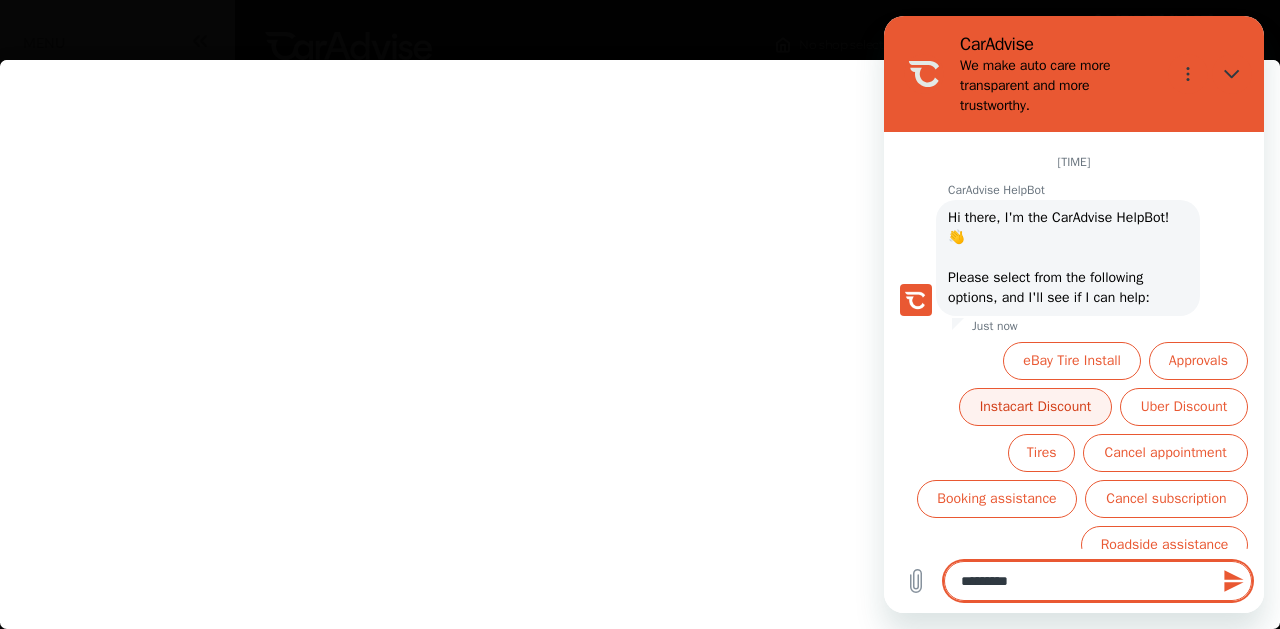 type on "********" 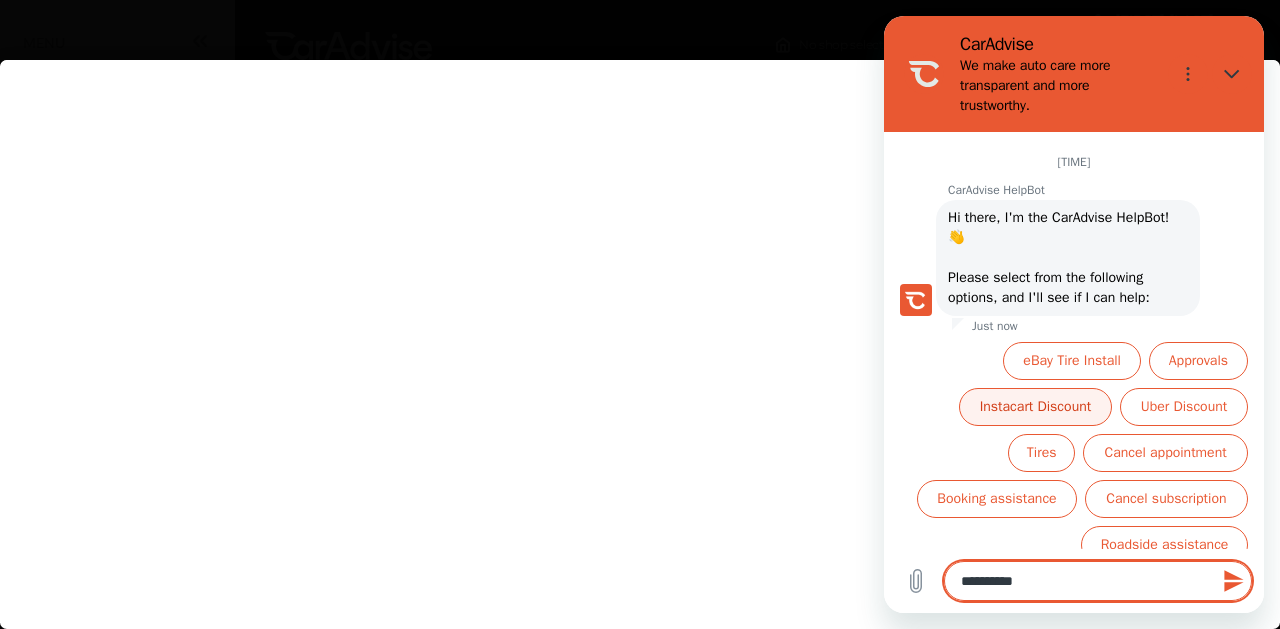 type on "********" 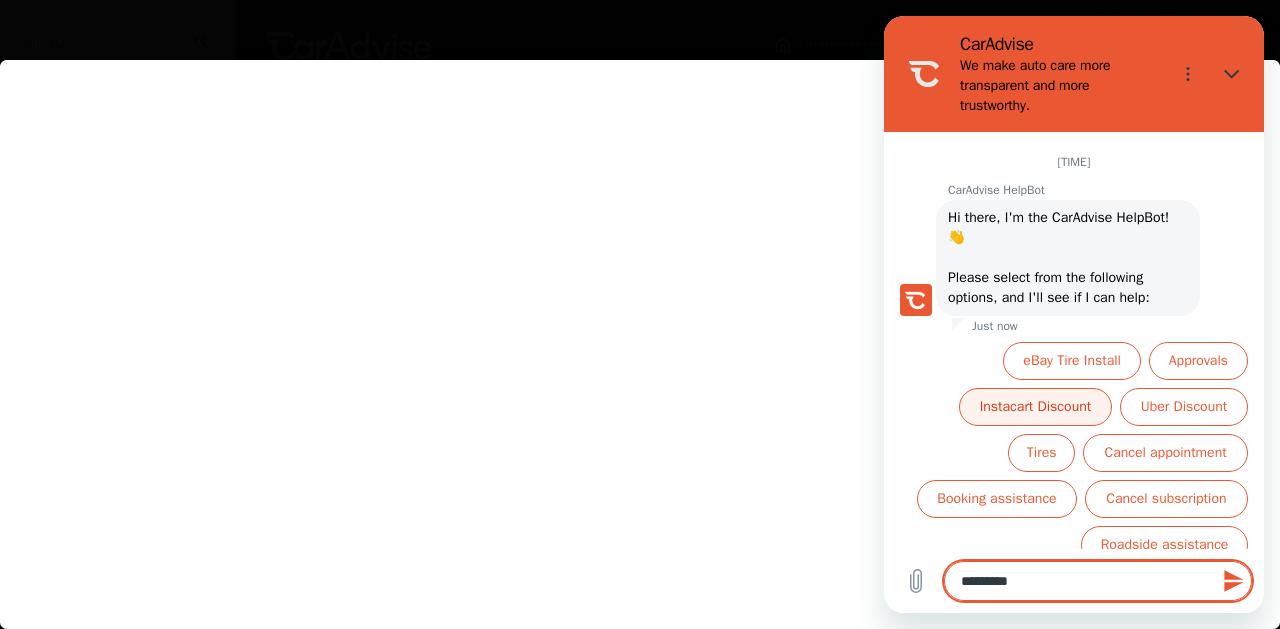 type on "**********" 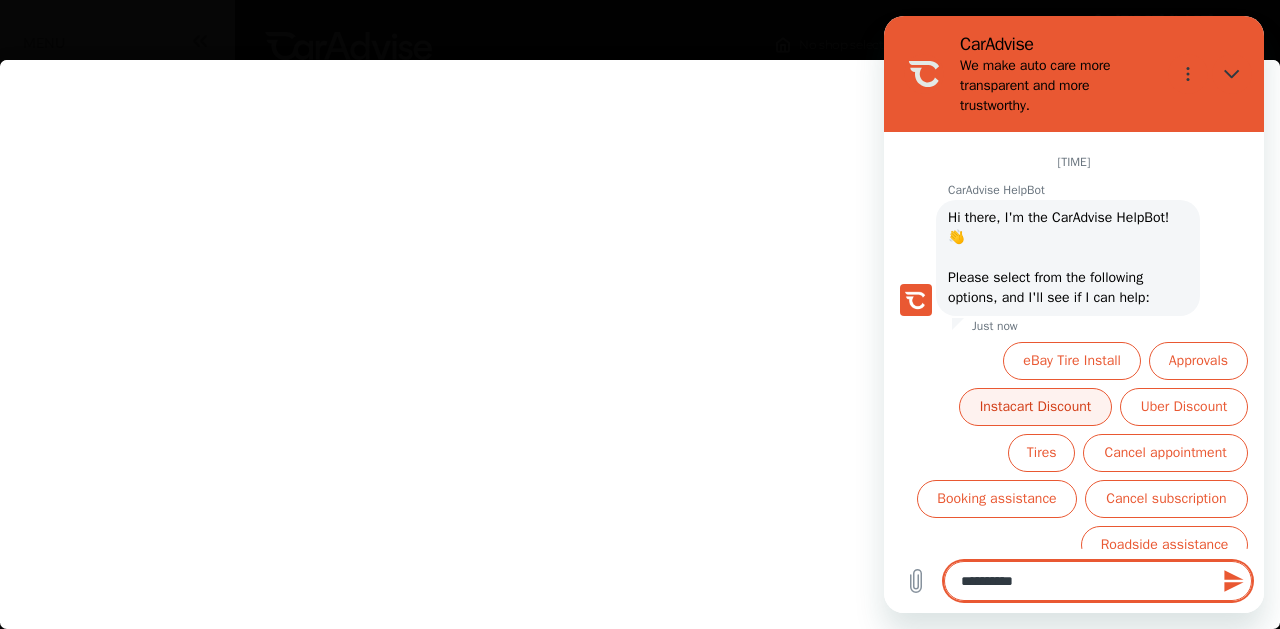 type on "**********" 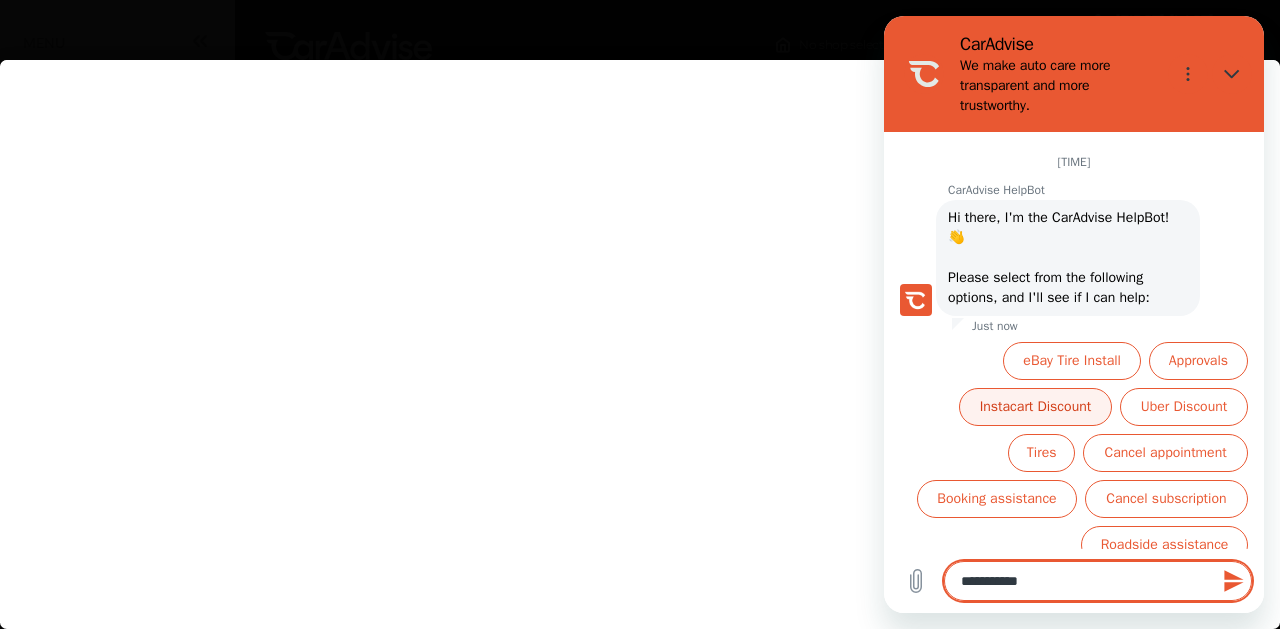 type on "**********" 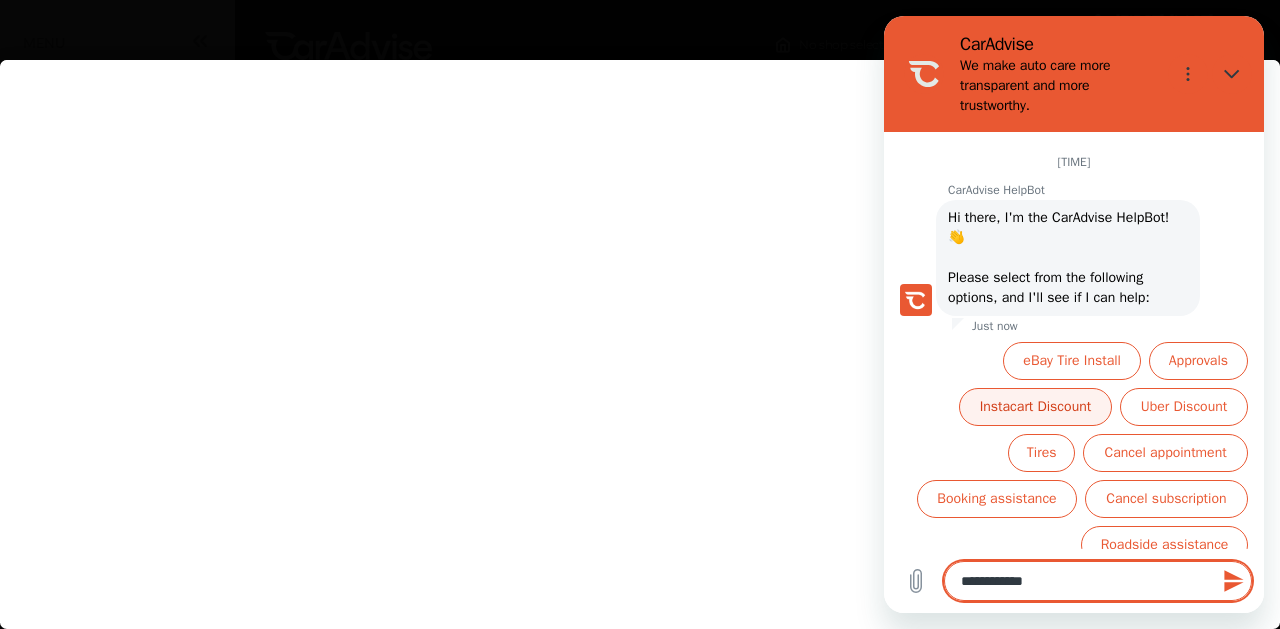 type on "**********" 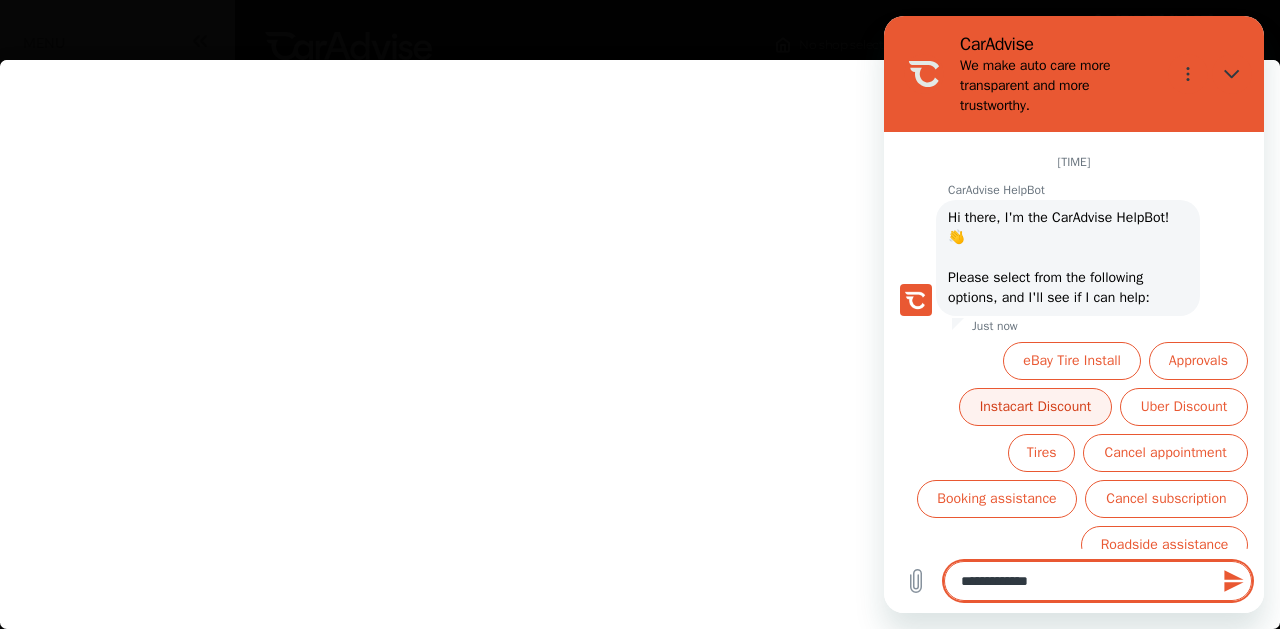 type on "**********" 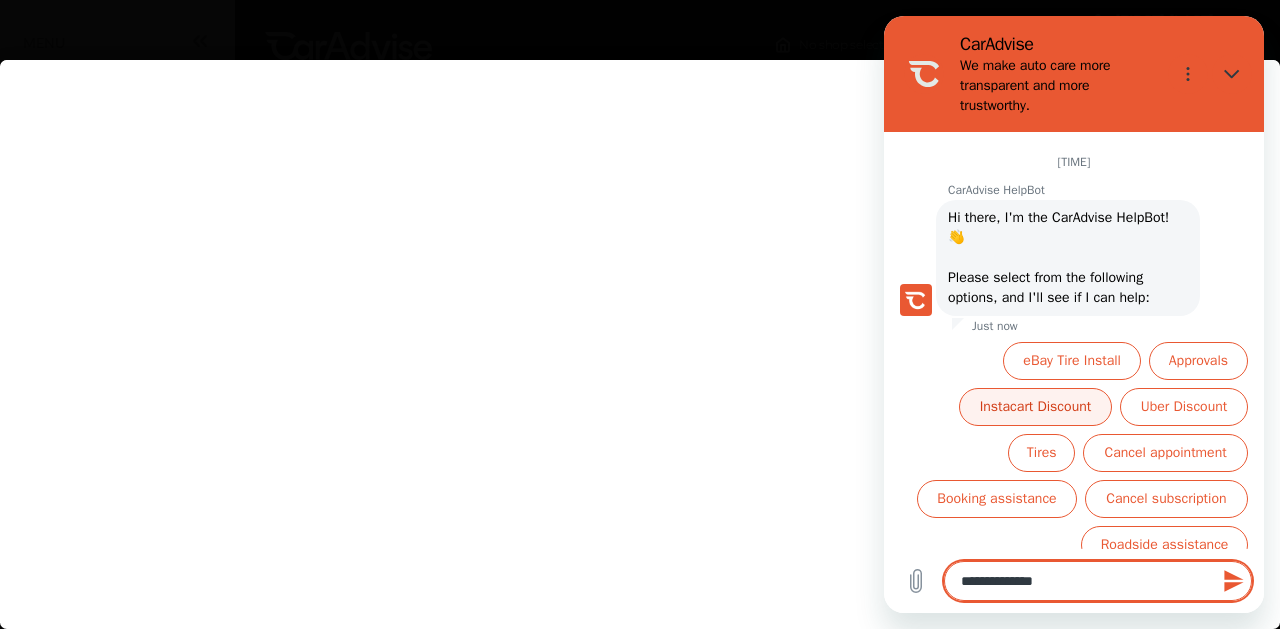 type on "**********" 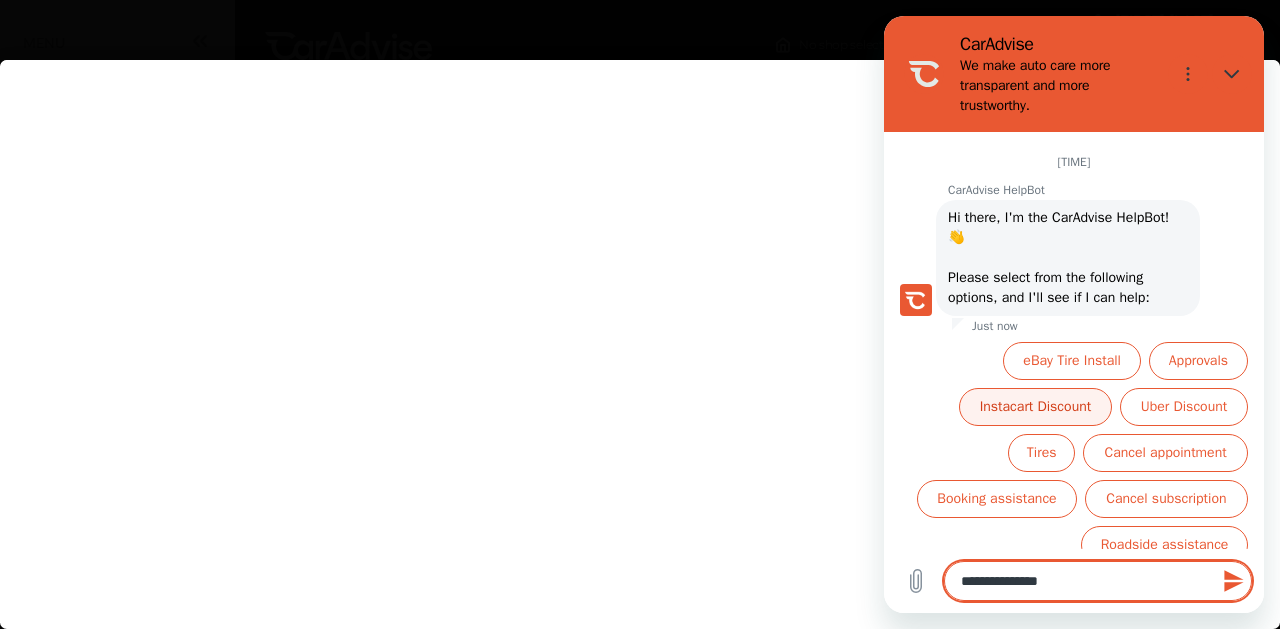 type on "**********" 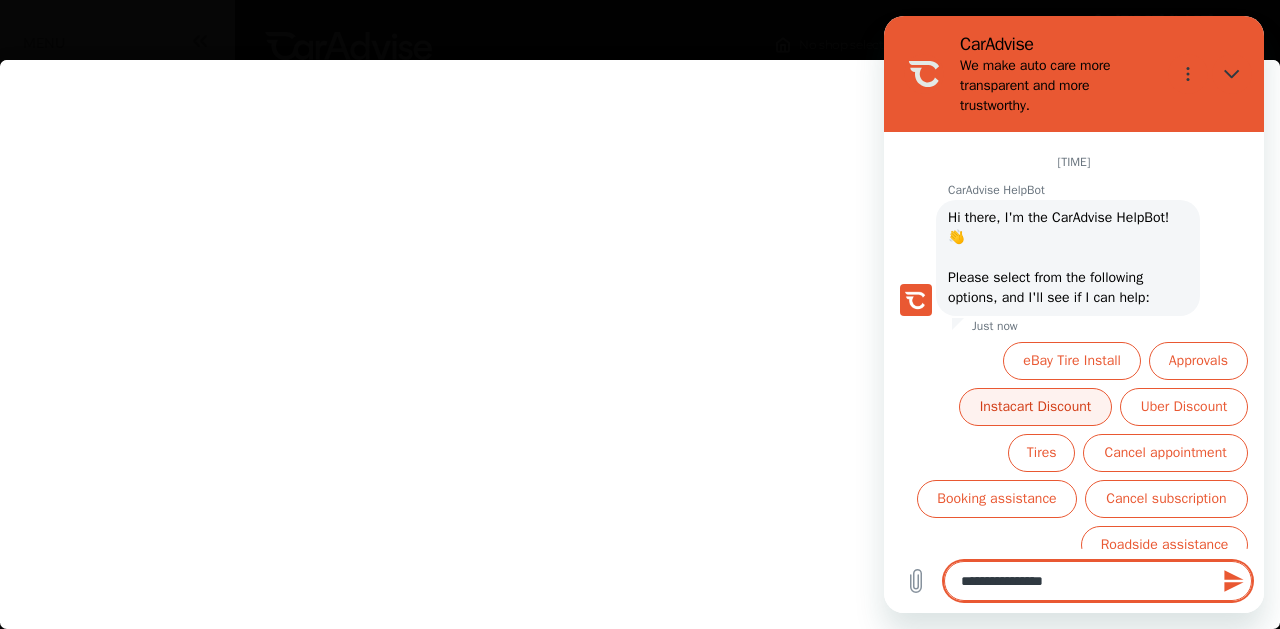 type on "**********" 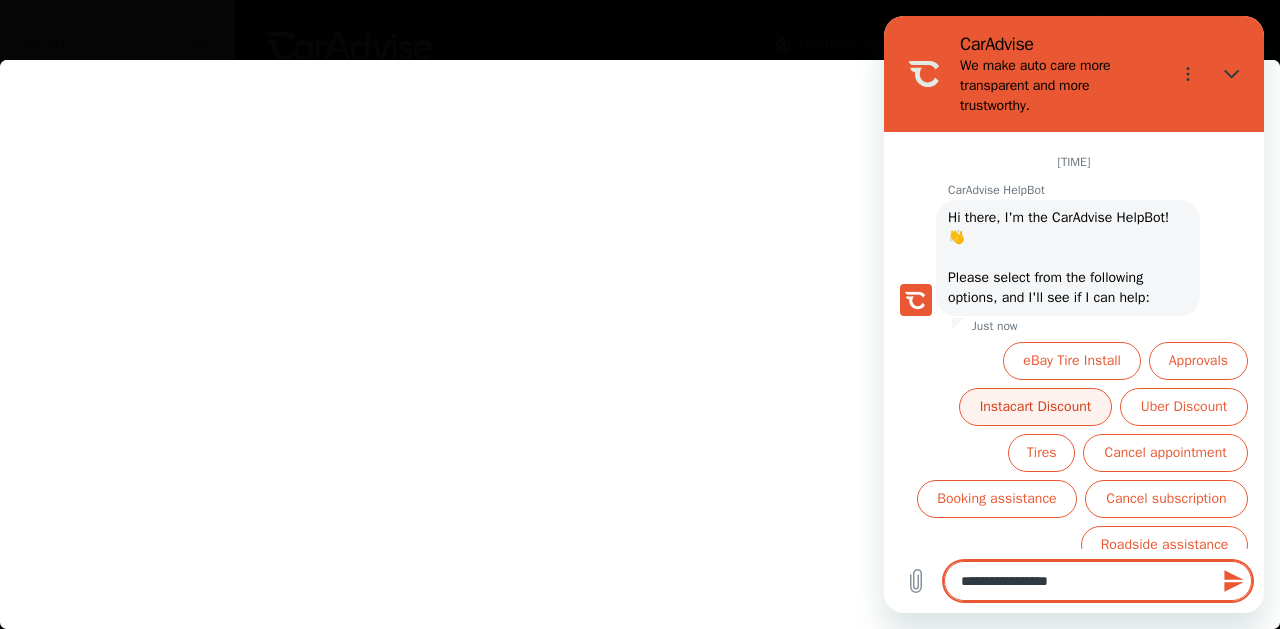 type on "**********" 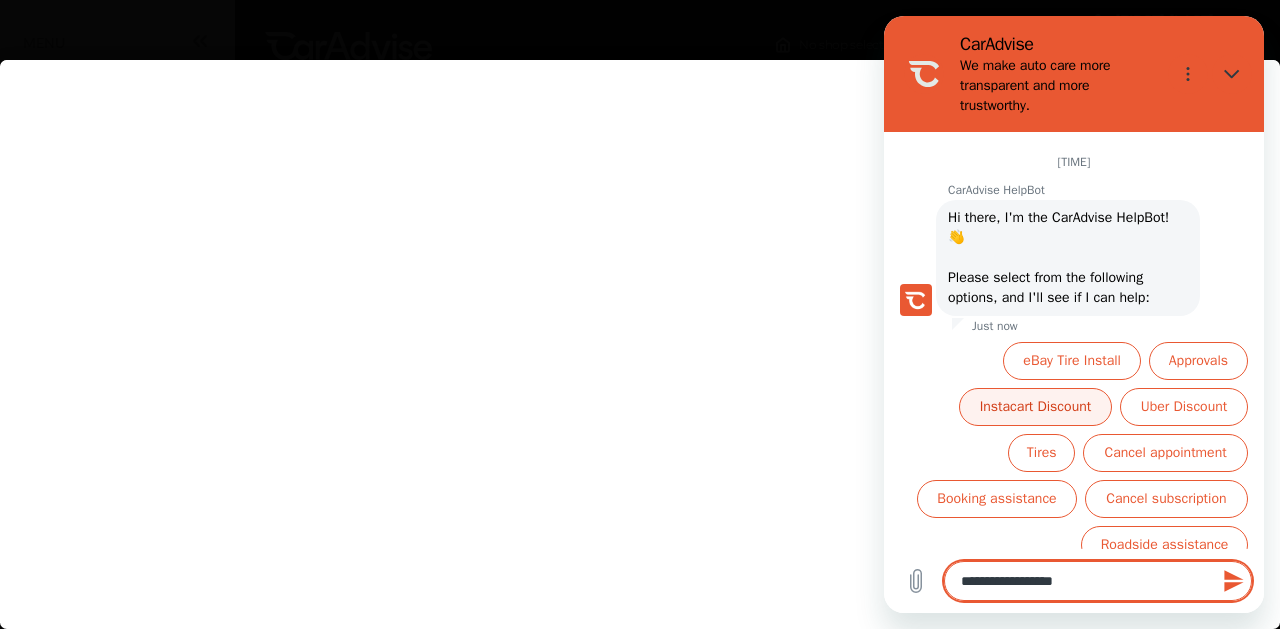 type on "**********" 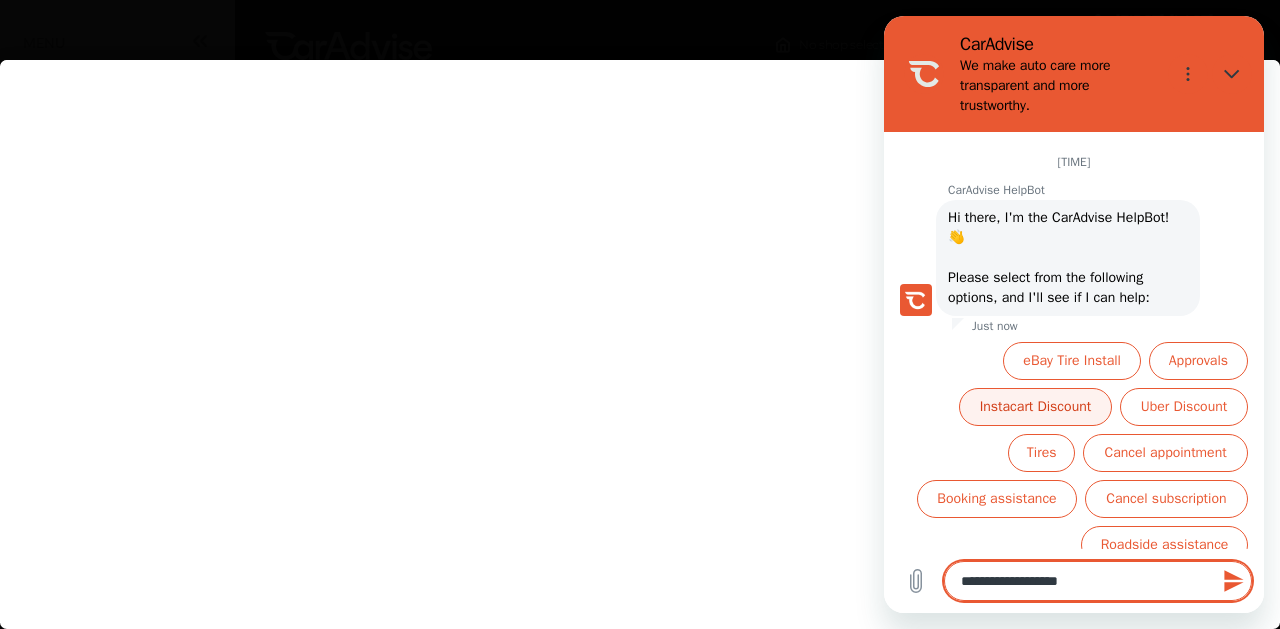 type on "**********" 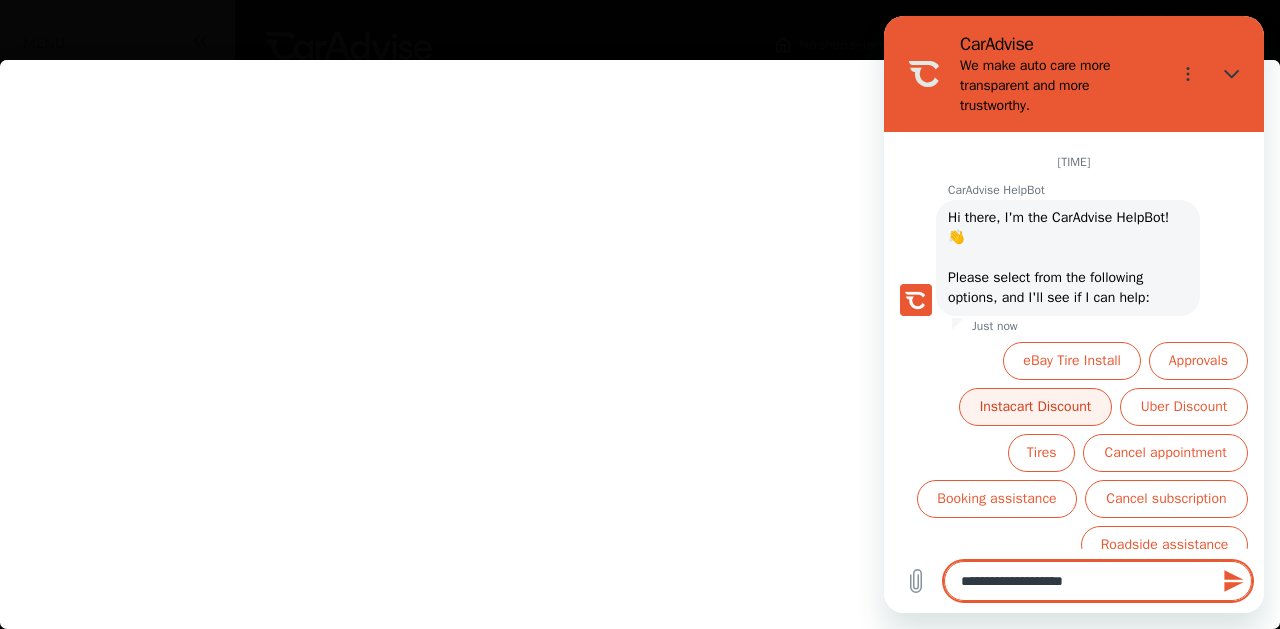 type on "**********" 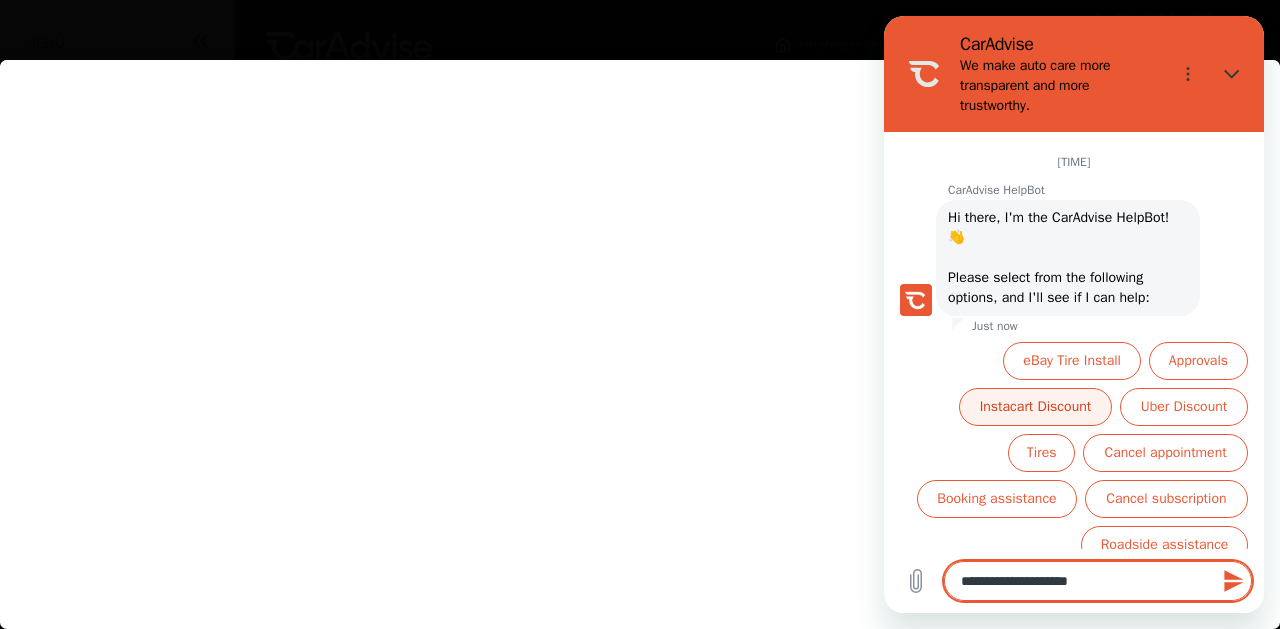 type on "**********" 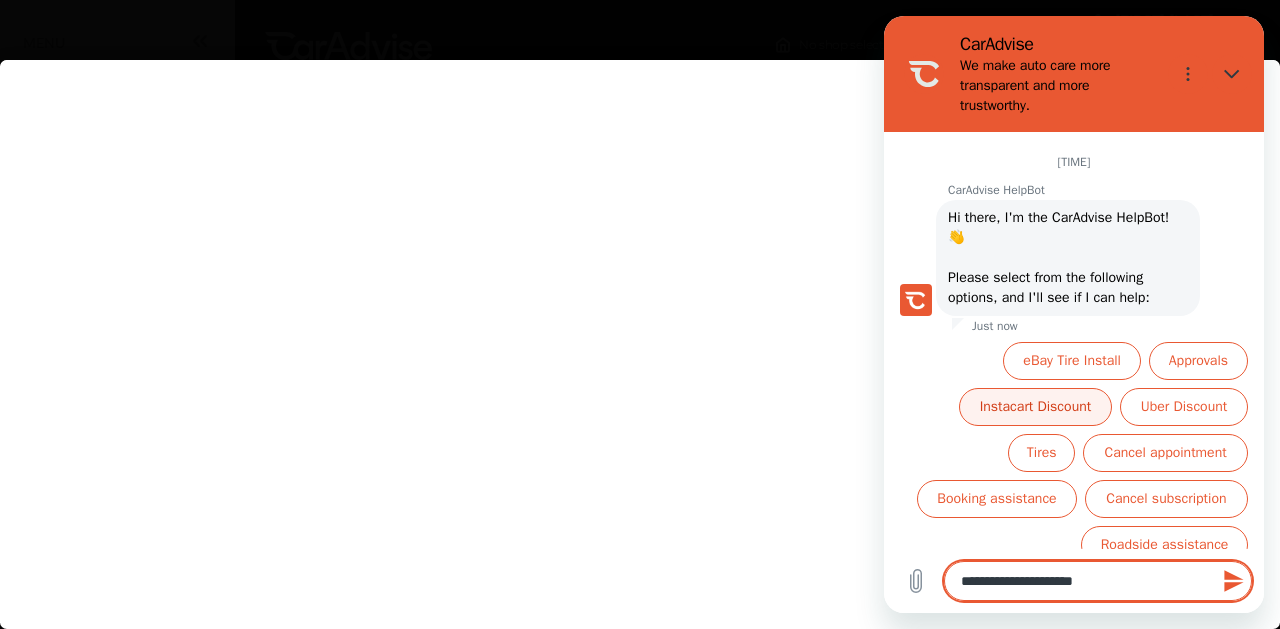 type on "**********" 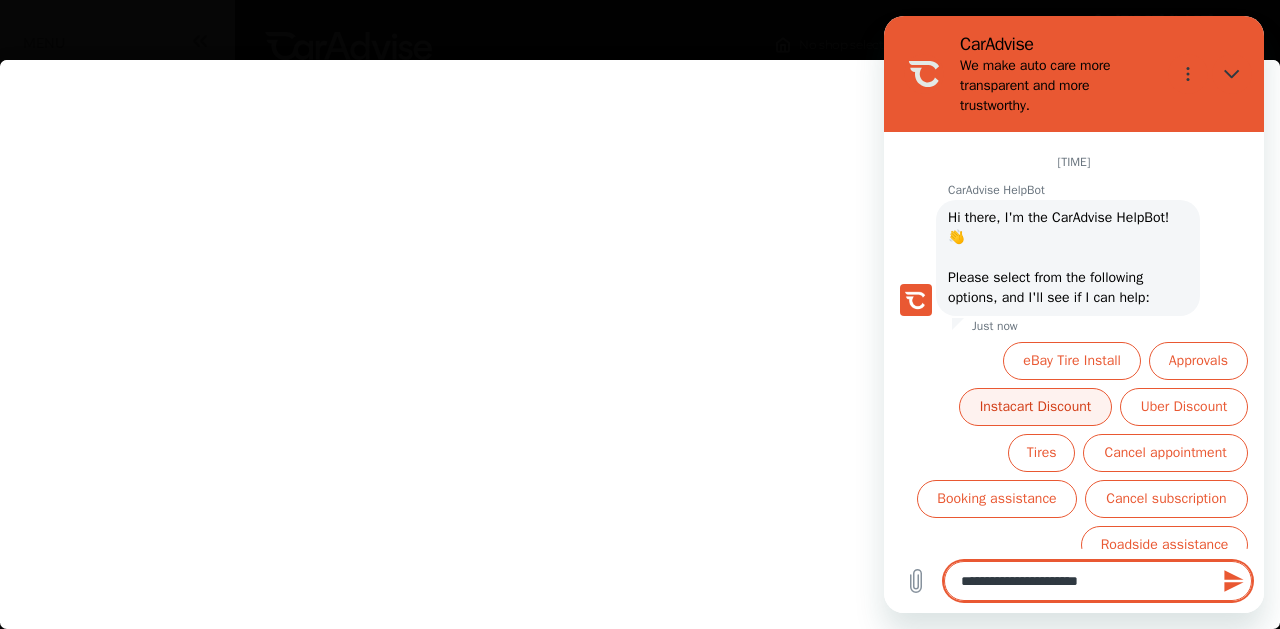 type on "**********" 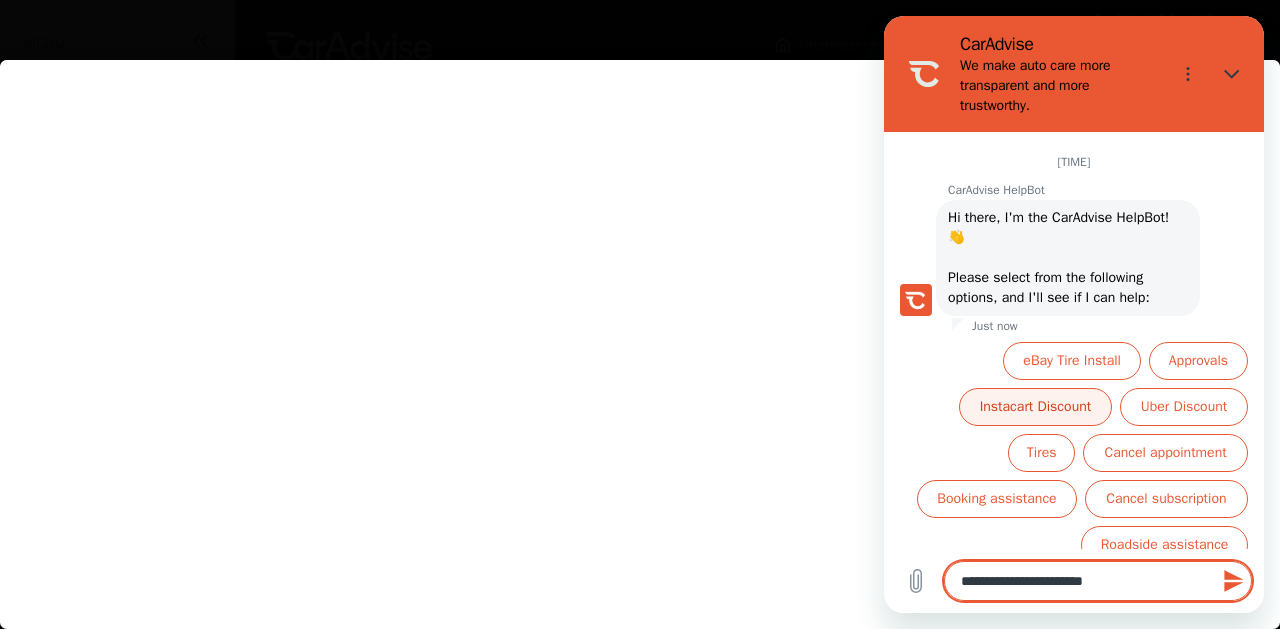 type on "**********" 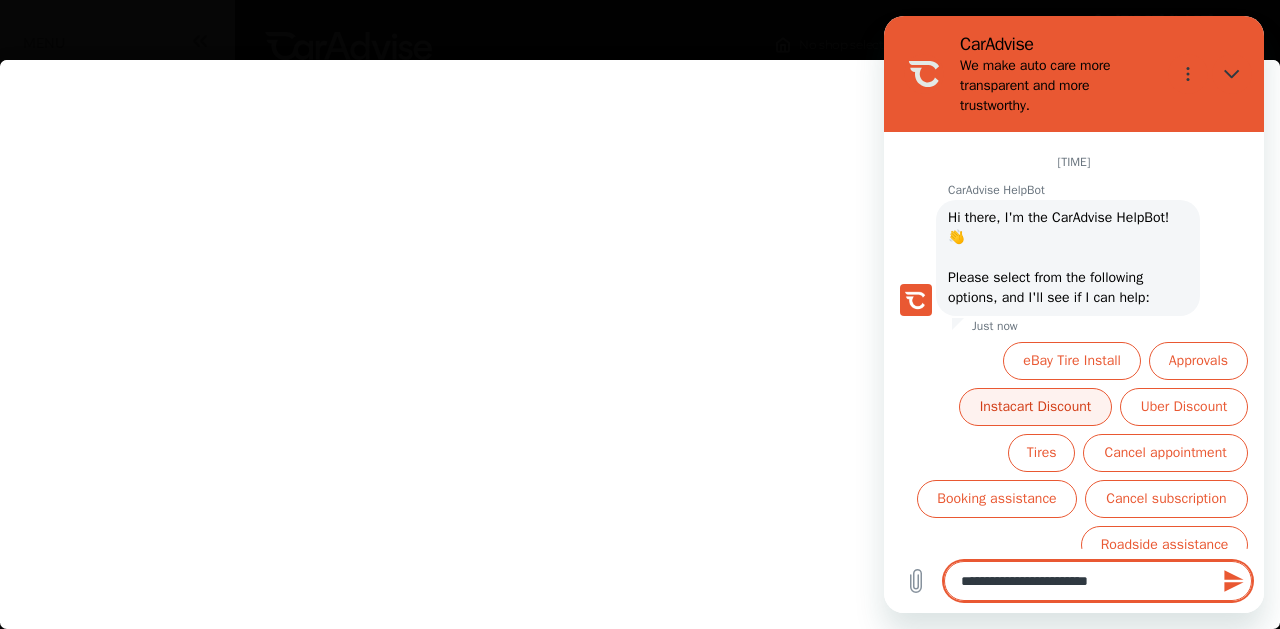 type on "**********" 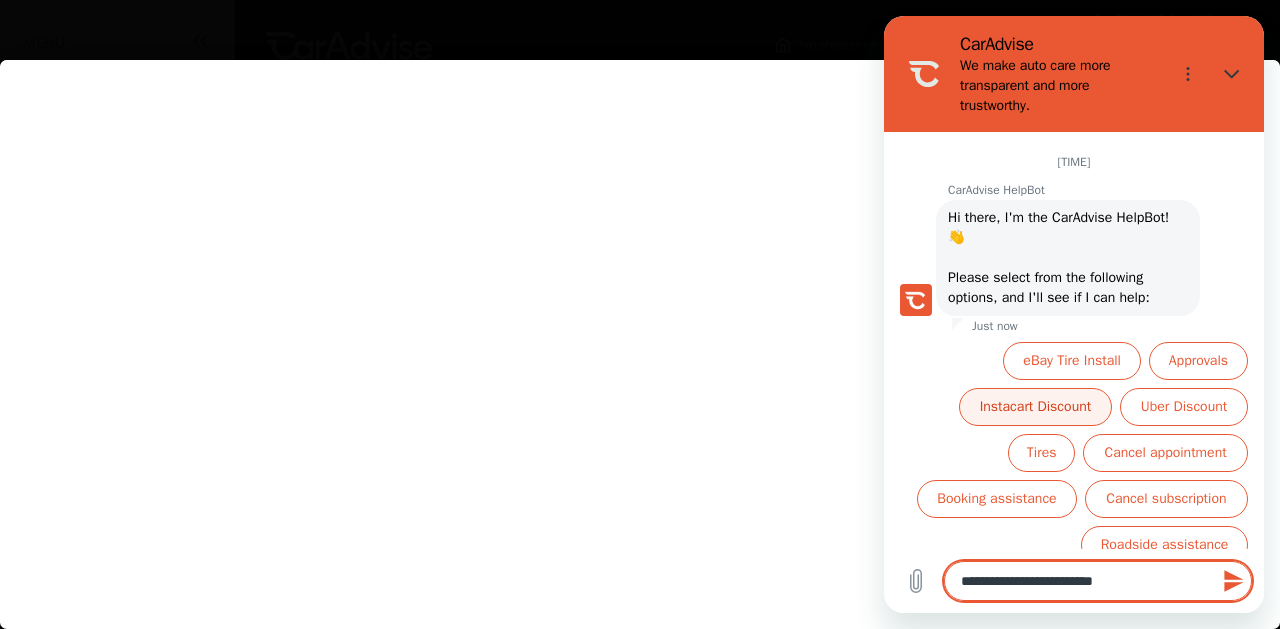 type on "**********" 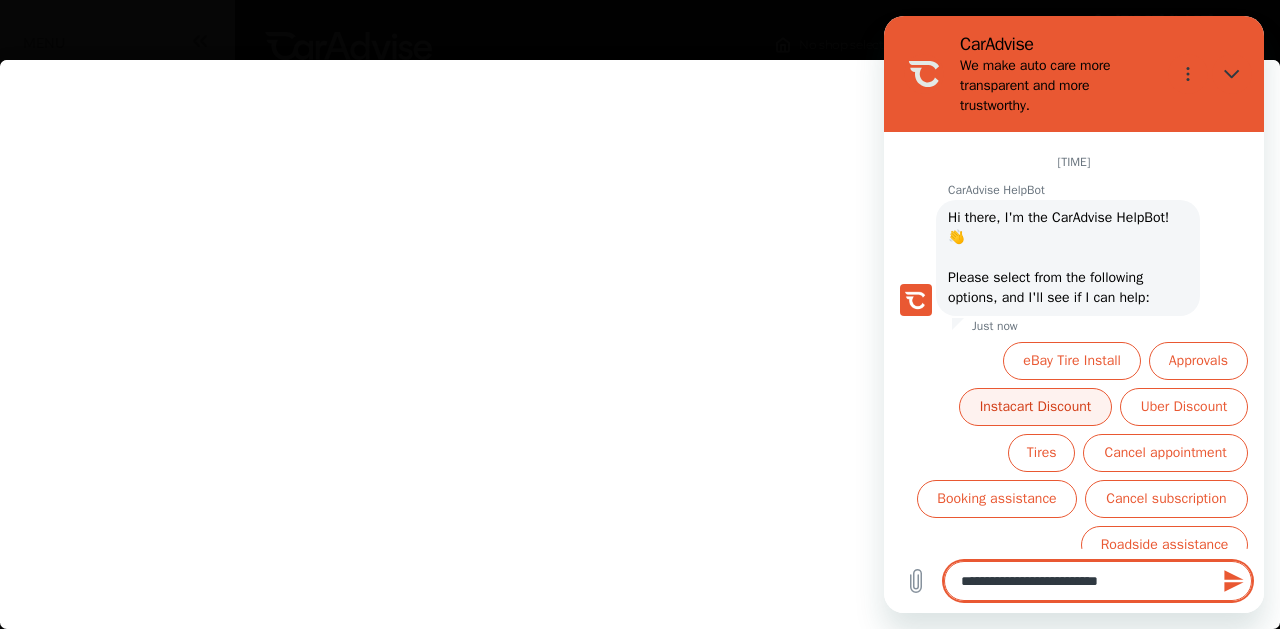 type on "**********" 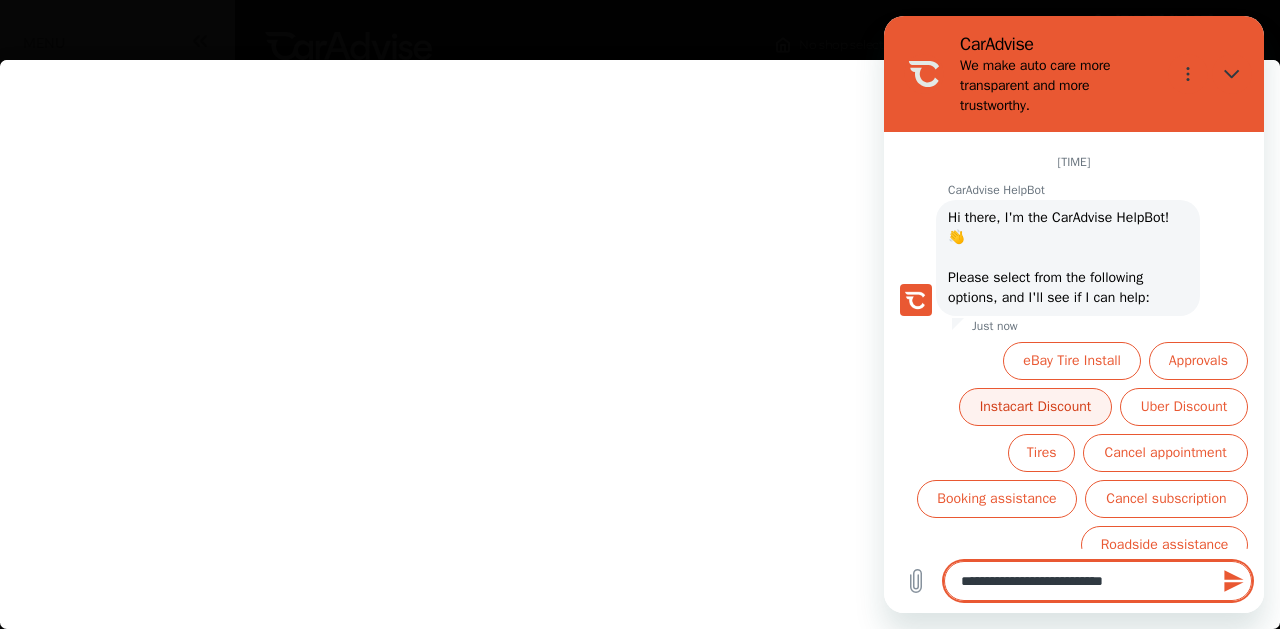 type on "**********" 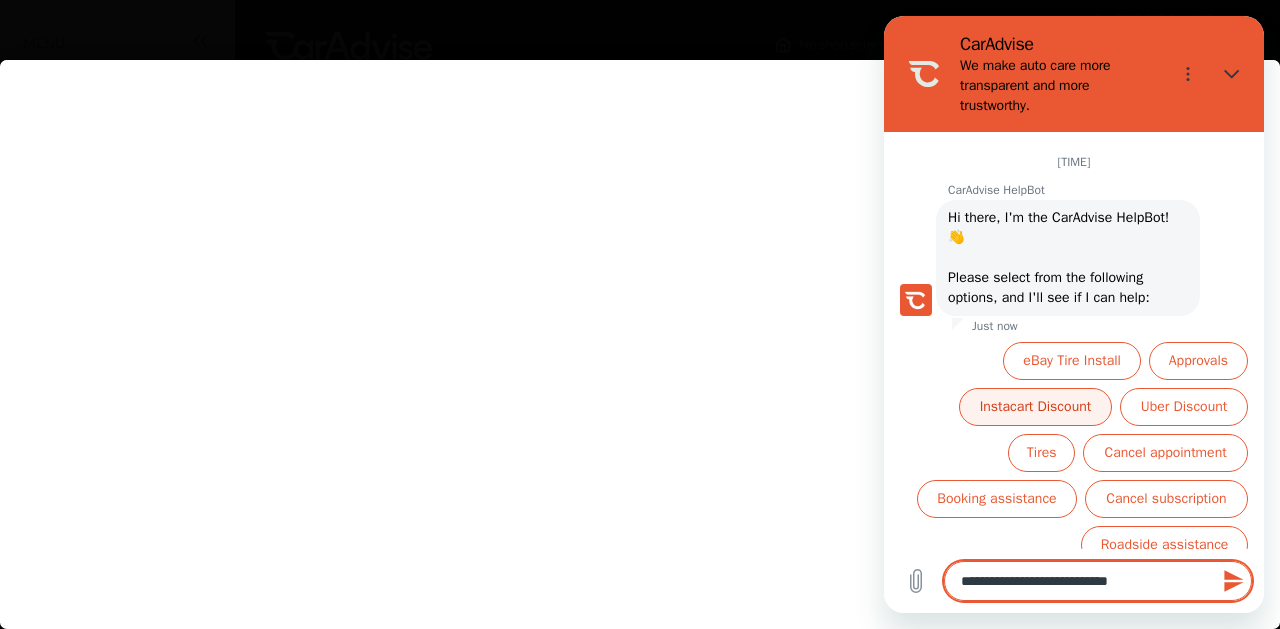 type on "**********" 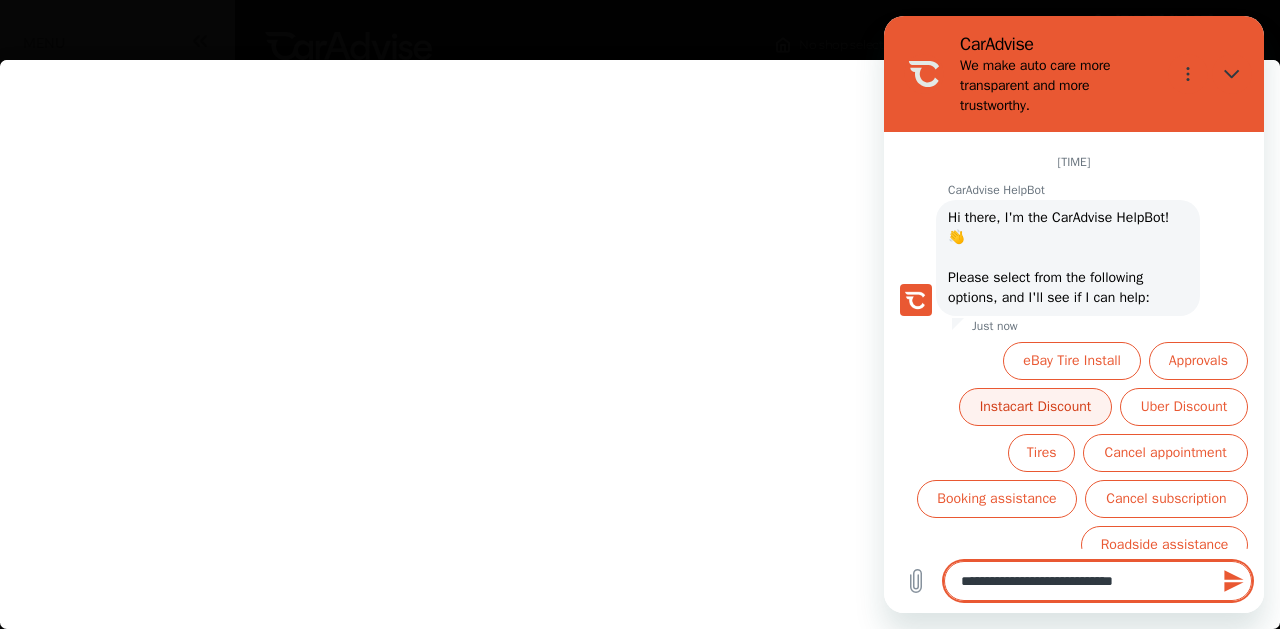 type on "**********" 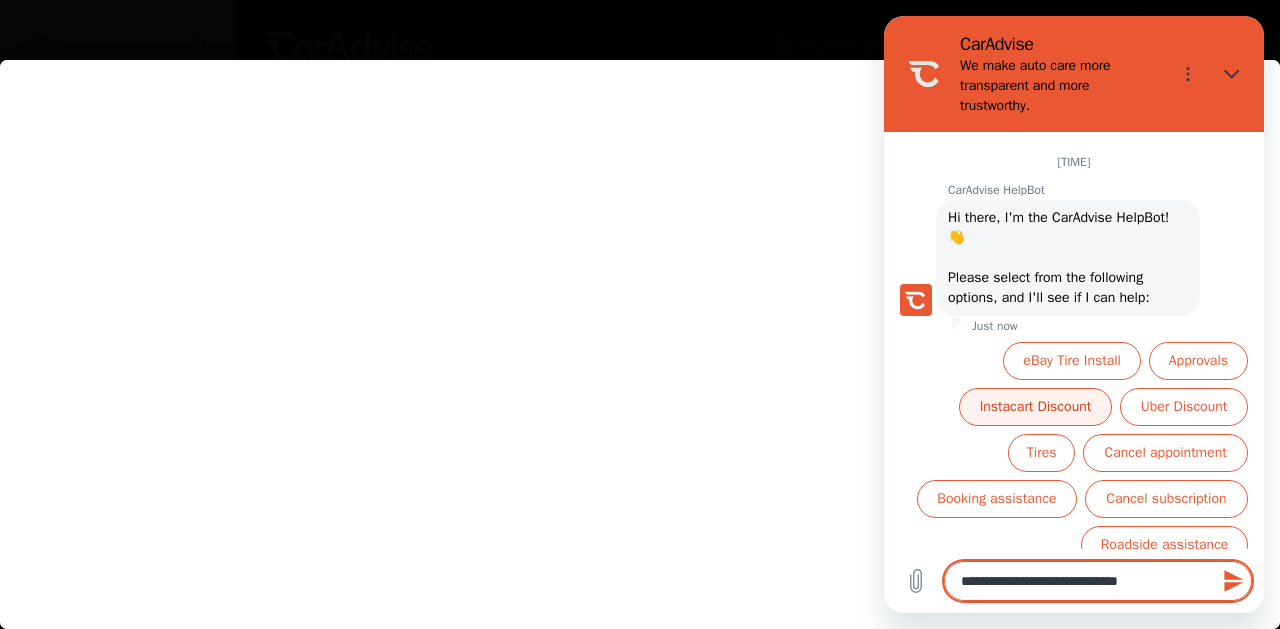 type on "**********" 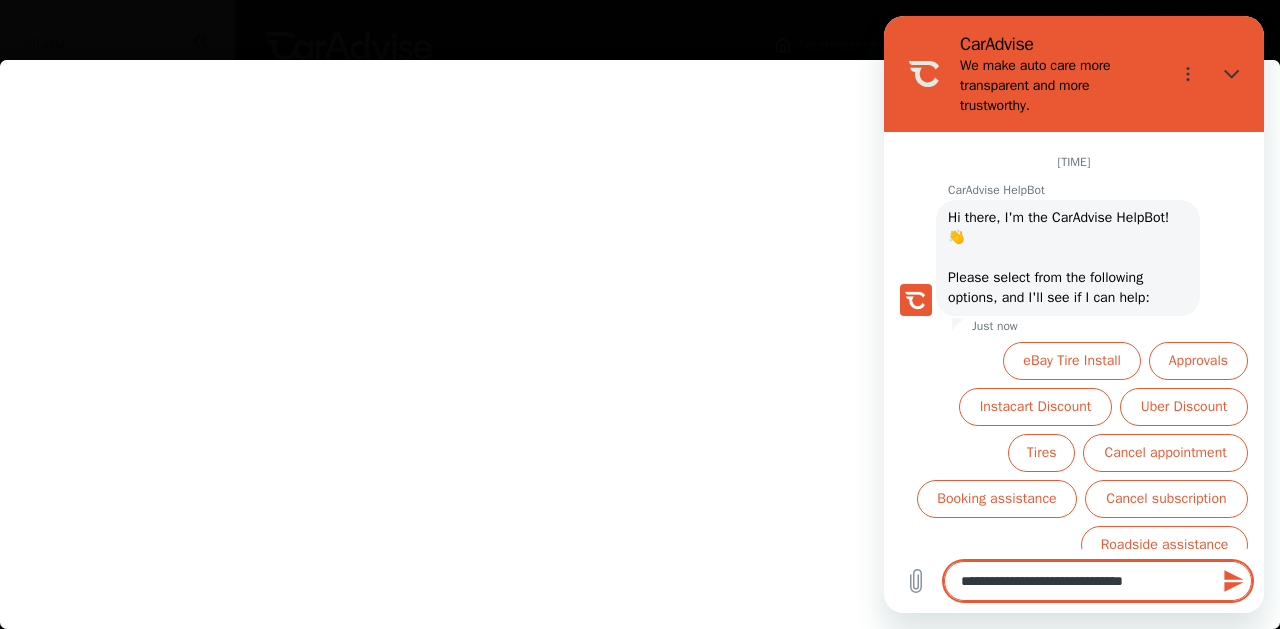 type 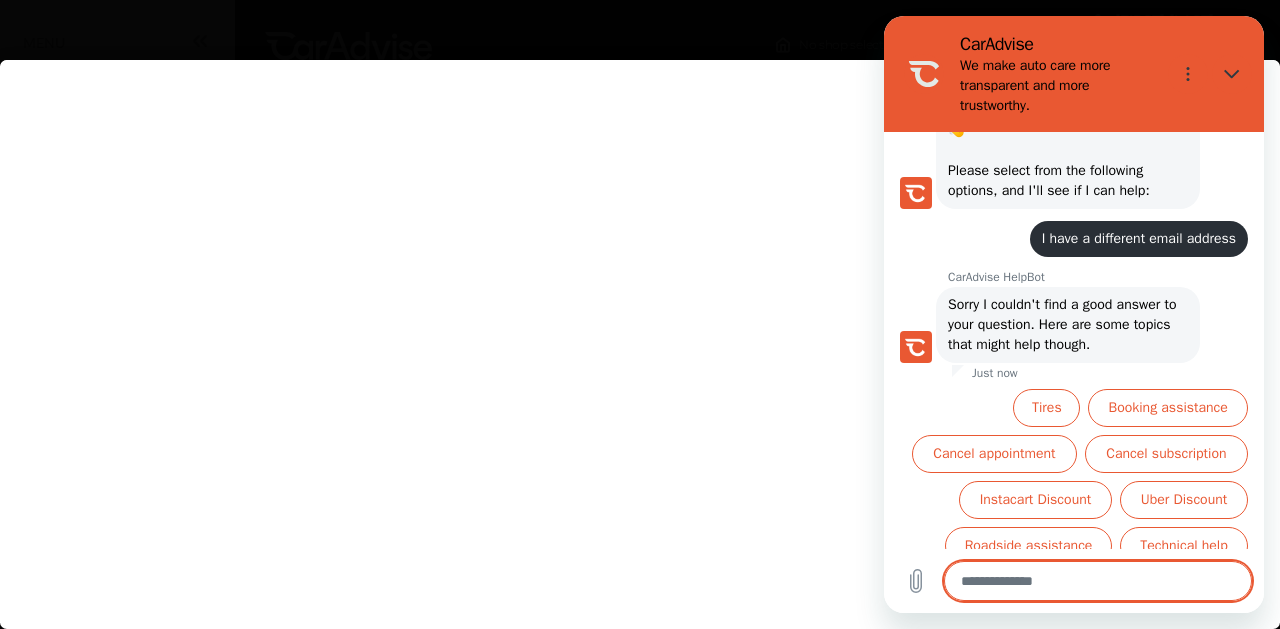 scroll, scrollTop: 142, scrollLeft: 0, axis: vertical 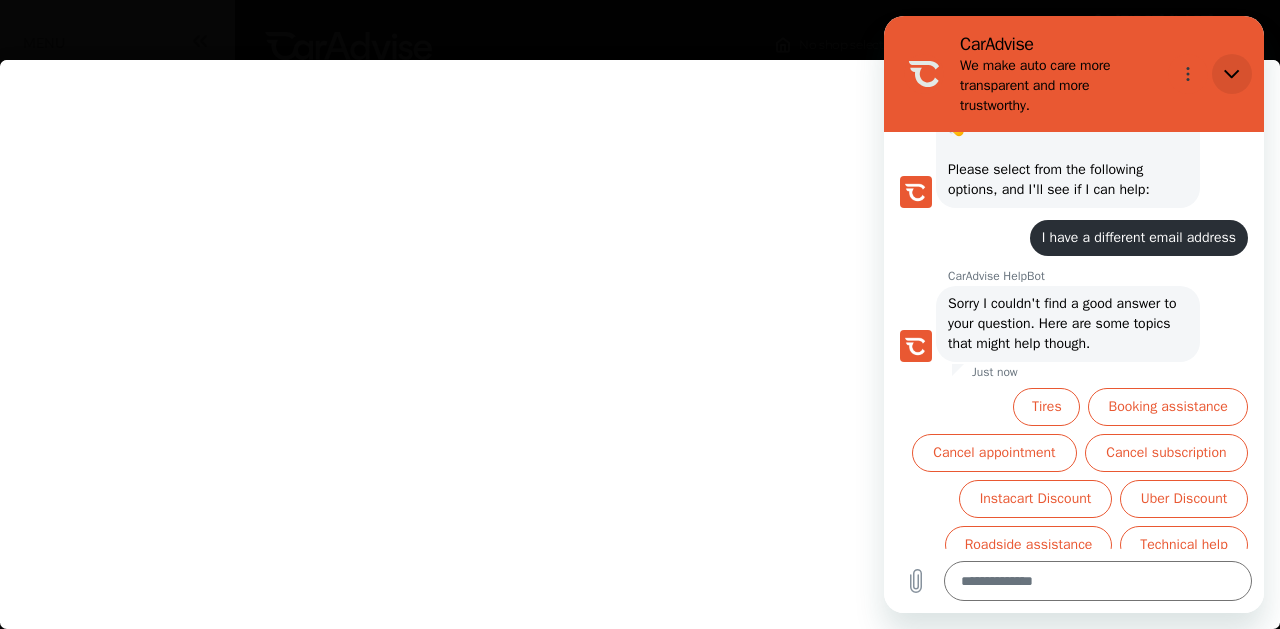 click 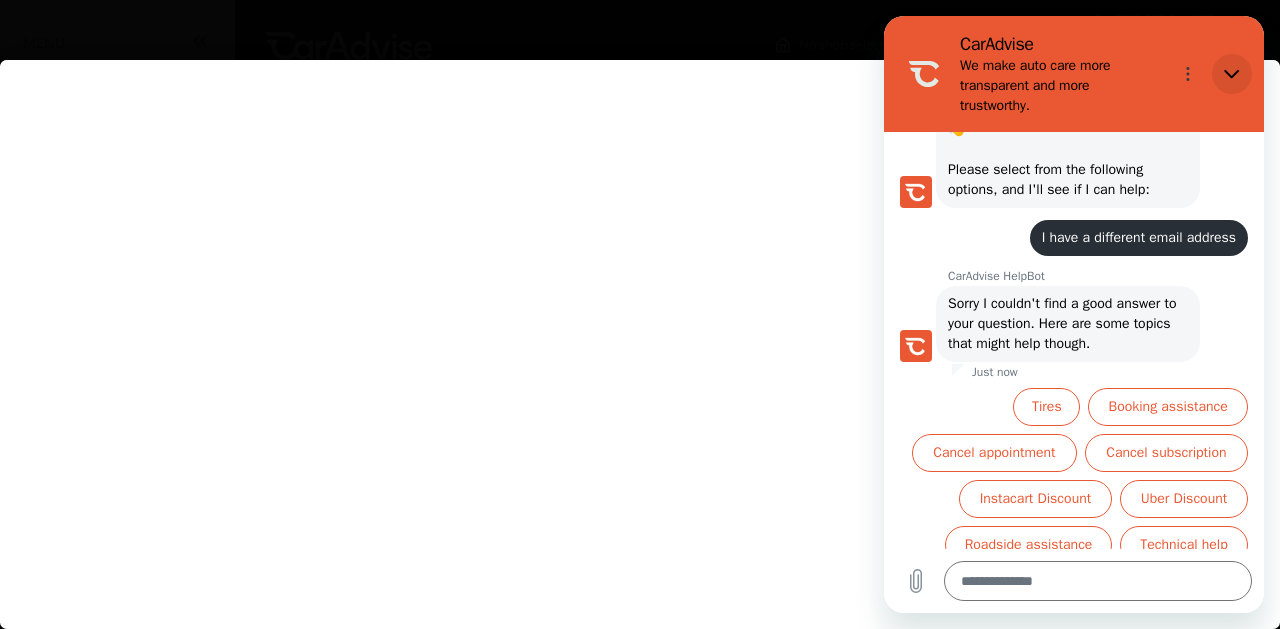 type on "*" 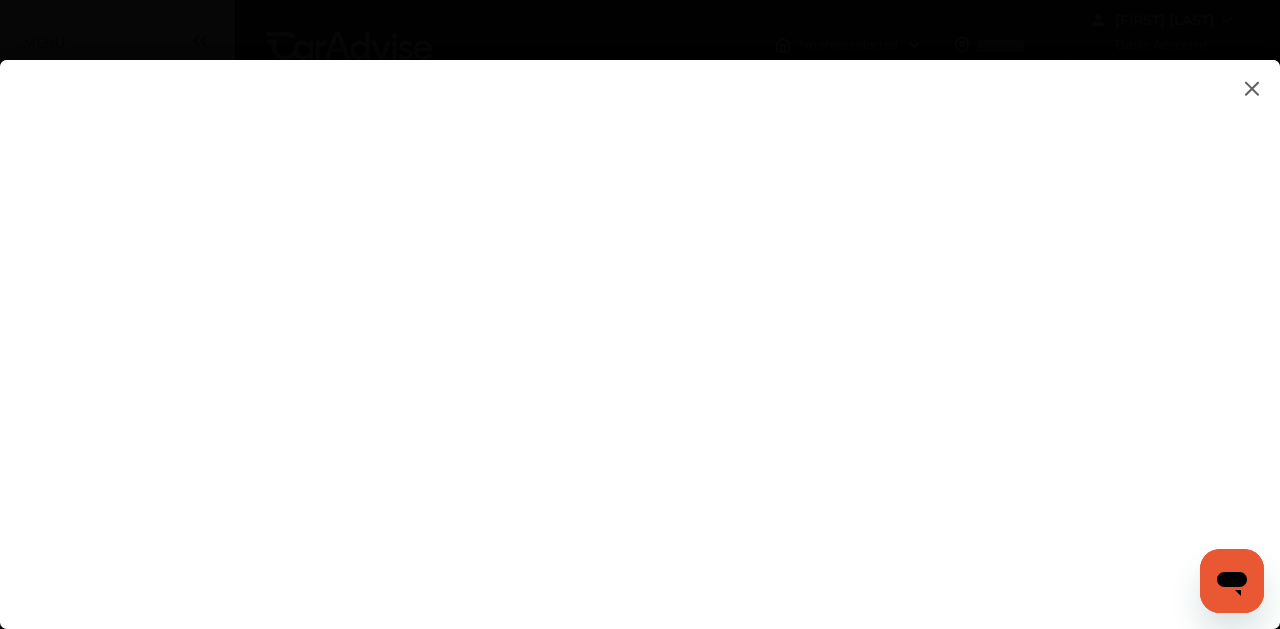 click at bounding box center [1252, 88] 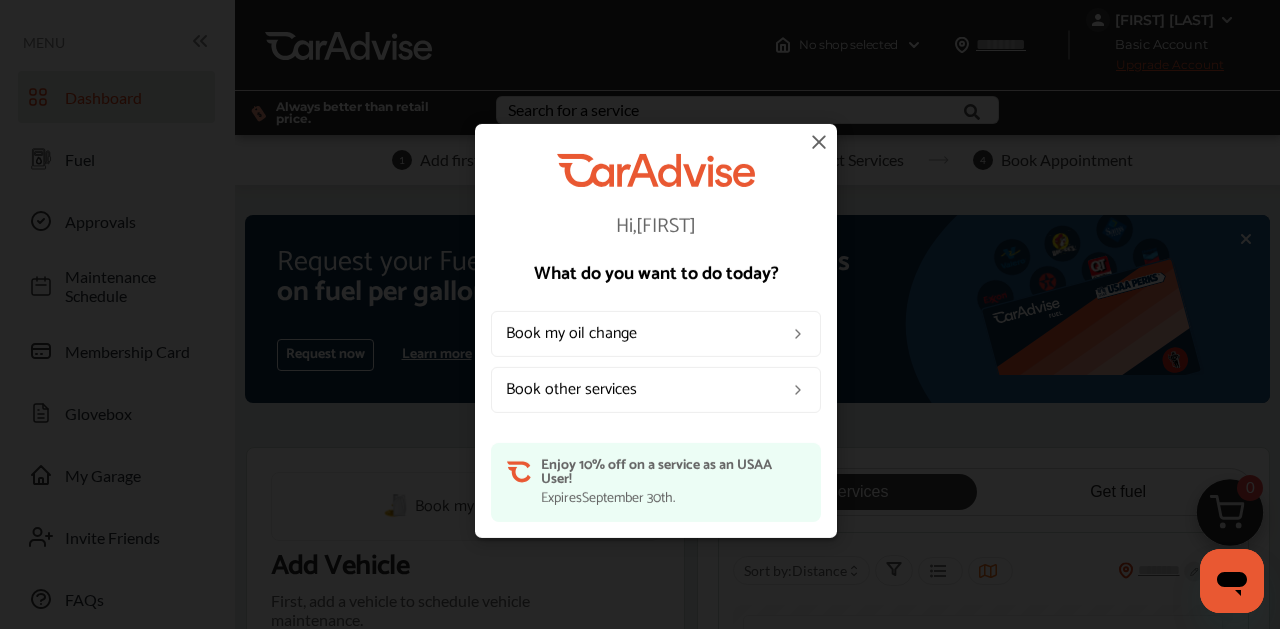click at bounding box center (819, 141) 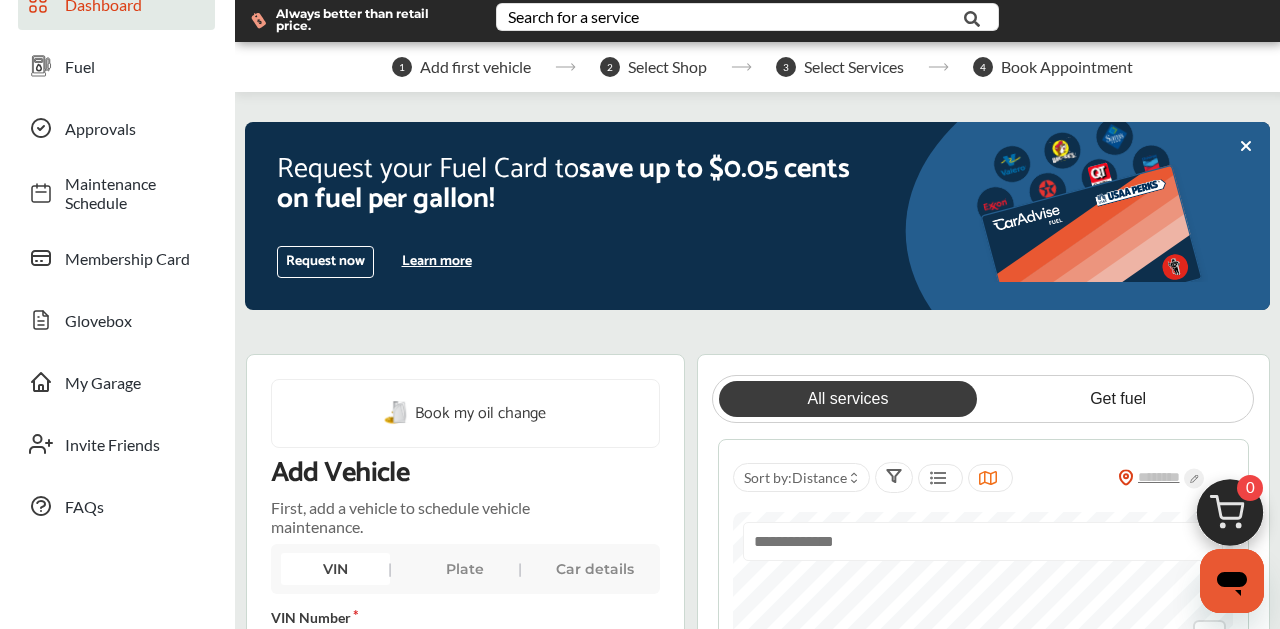 scroll, scrollTop: 99, scrollLeft: 0, axis: vertical 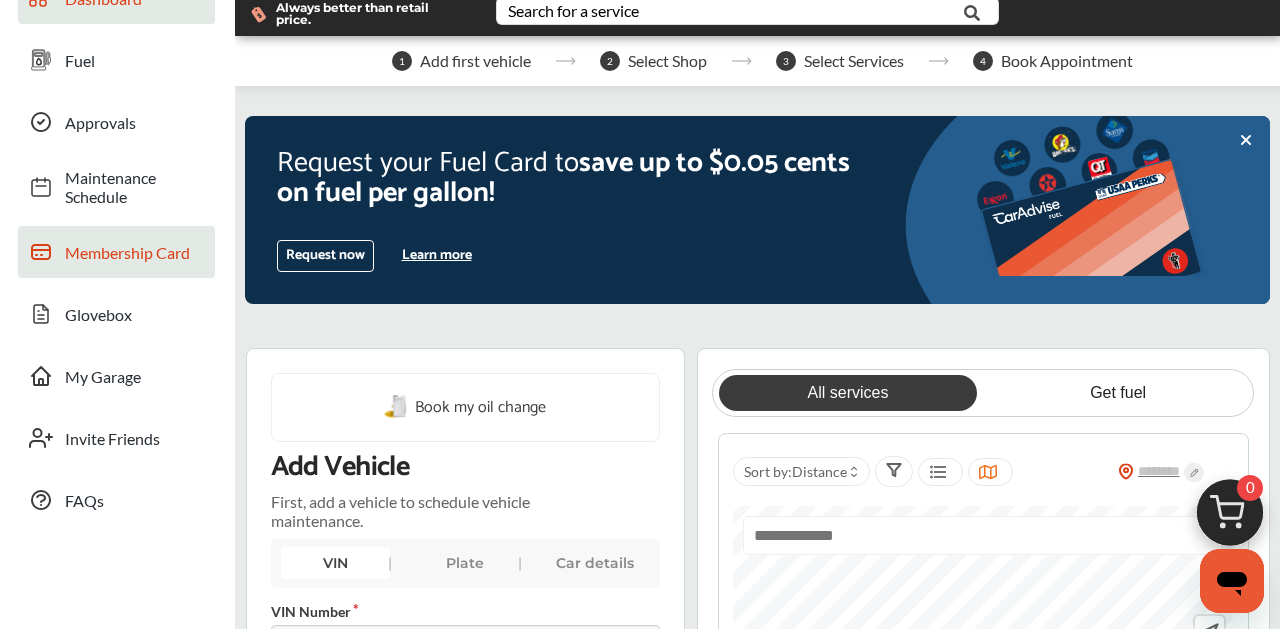 click on "Membership Card" at bounding box center [135, 252] 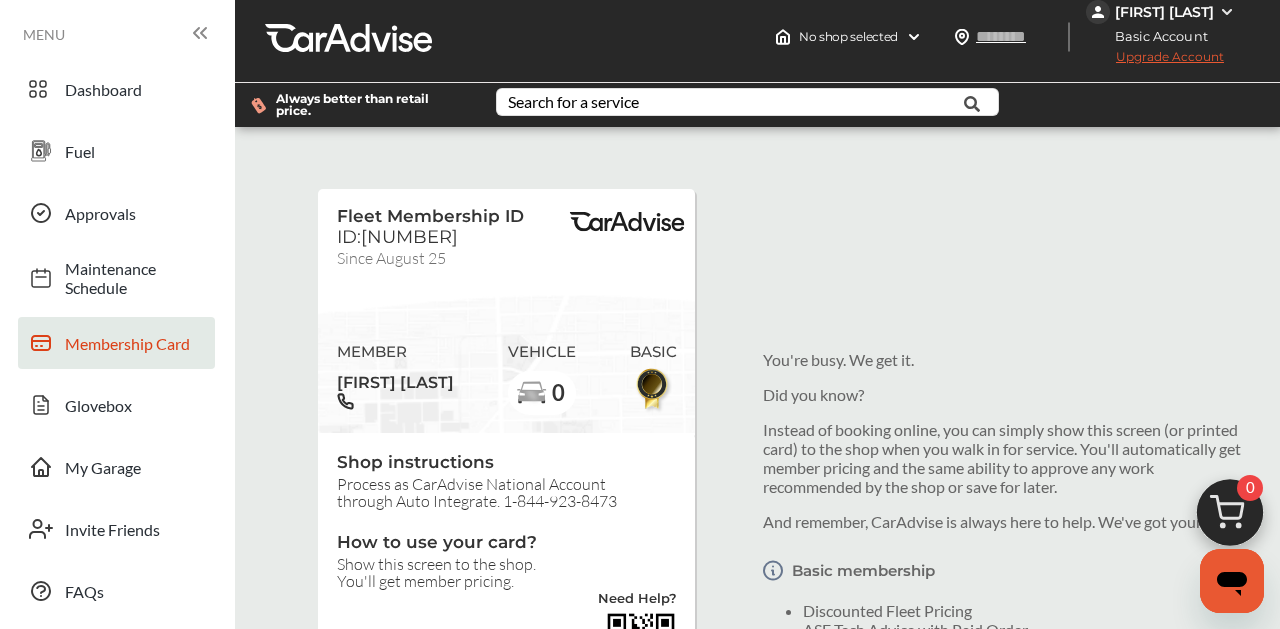 scroll, scrollTop: 0, scrollLeft: 0, axis: both 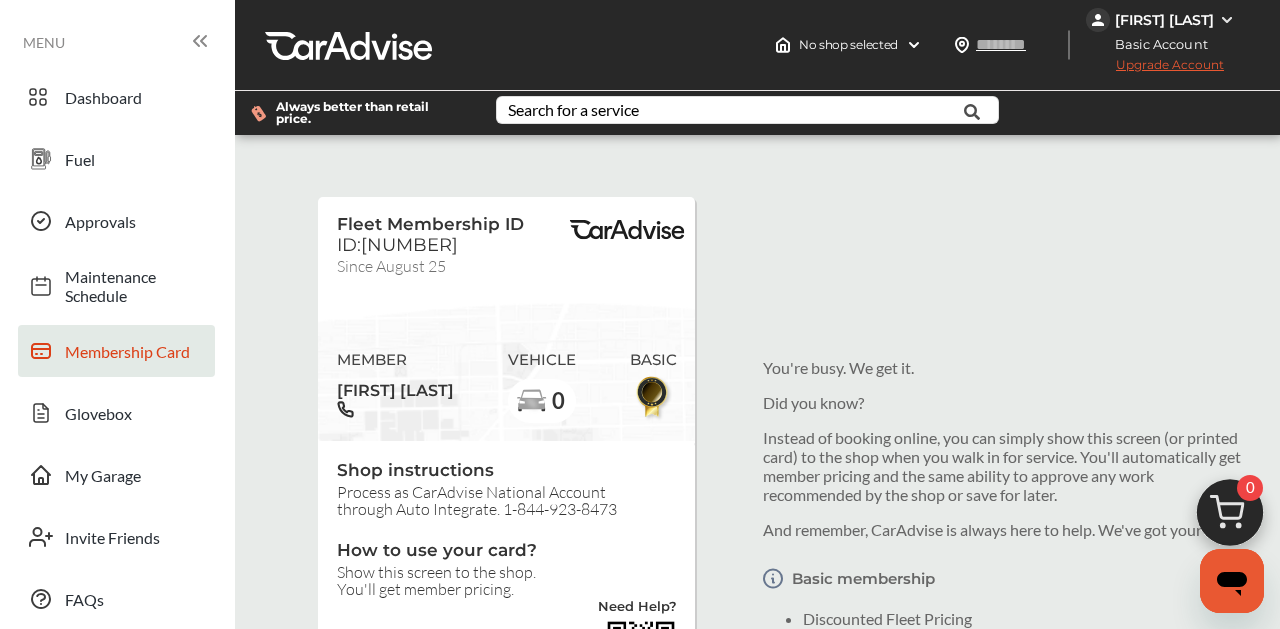 click on "Fleet Membership ID ID:[NUMBER] Since [MONTH] [DAY] MEMBER [FIRST] [LAST] VEHICLE 0 BASIC Shop instructions Process as CarAdvise National Account   through Auto Integrate. [PHONE] How to use your card? Show this screen to the shop. You'll get member pricing. Need Help? Print member card You're busy. We get it. Did you know? Instead of booking online, you can simply show this screen (or printed card) to the shop when you walk in for service. You'll automatically get member pricing and the same ability to approve any work recommended by the shop or save for later. And remember, CarAdvise is always here to help. We've got your back. Basic  membership Discounted Fleet Pricing ASE Tech Advice with Paid Order 3 Vehicle Per Account" at bounding box center [757, 512] 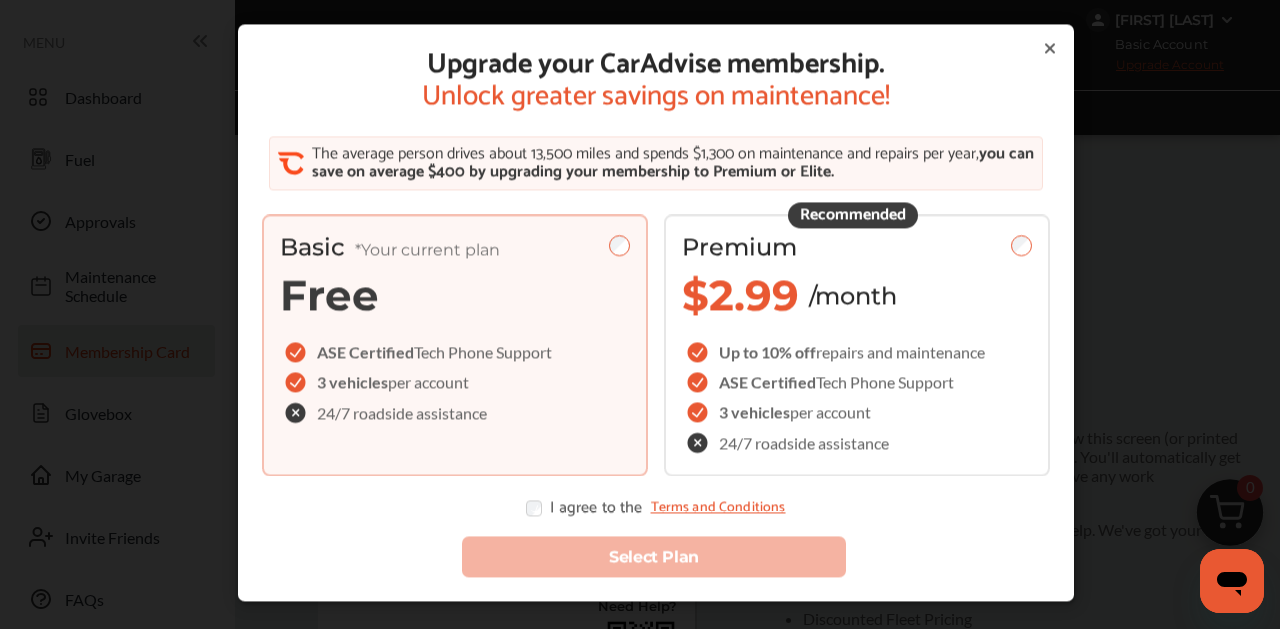click 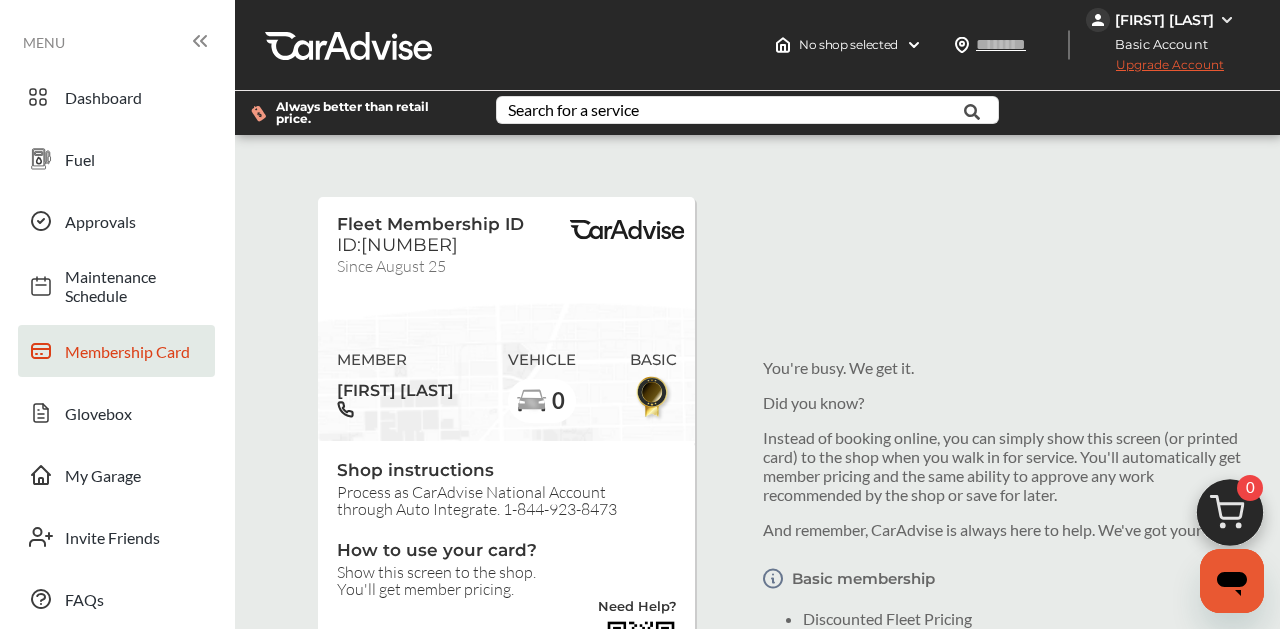 click on "[FIRST] [LAST]" at bounding box center (1164, 20) 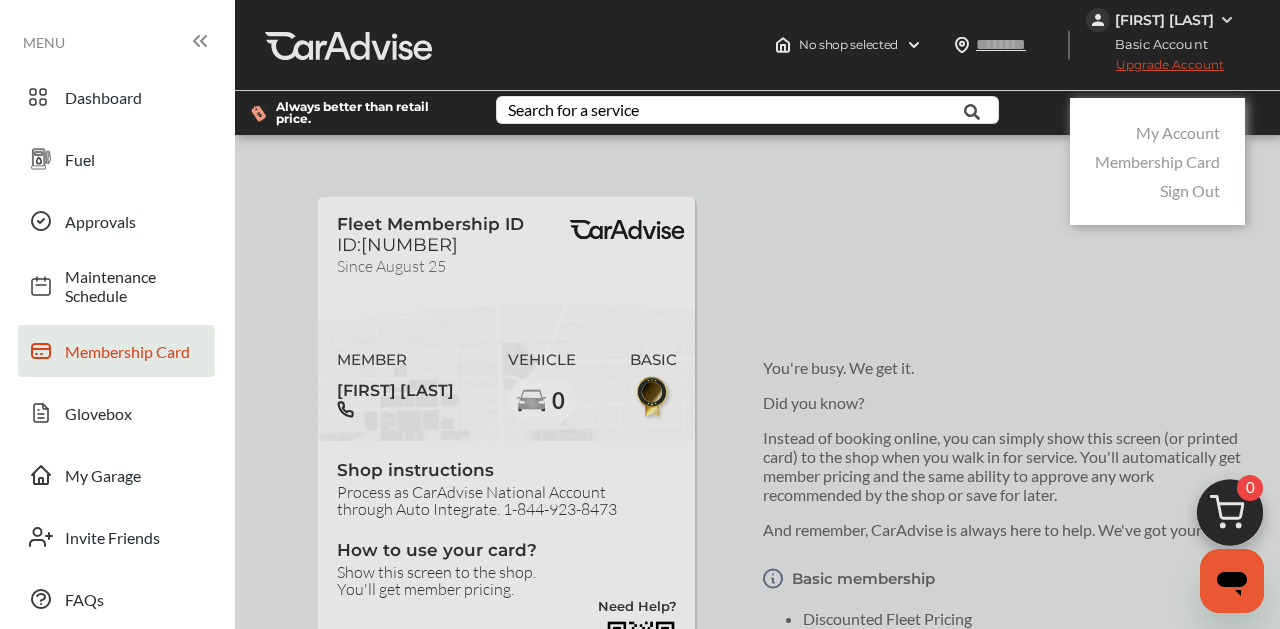 click on "My Account" at bounding box center (1178, 132) 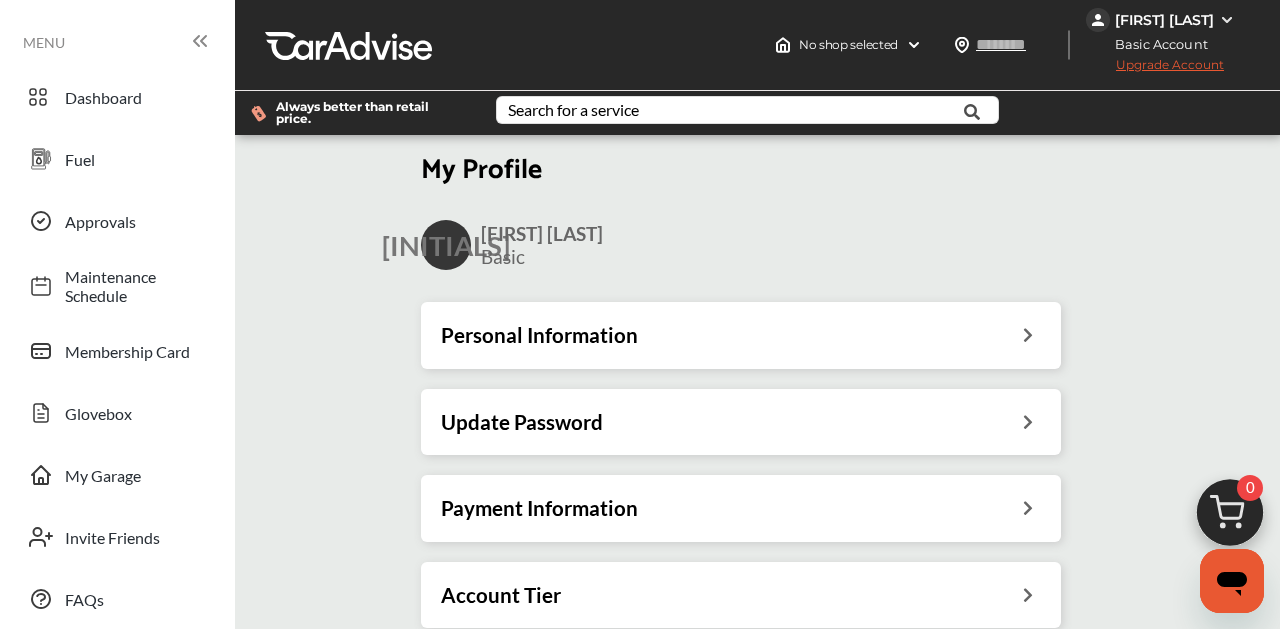 click on "Personal Information" at bounding box center [741, 335] 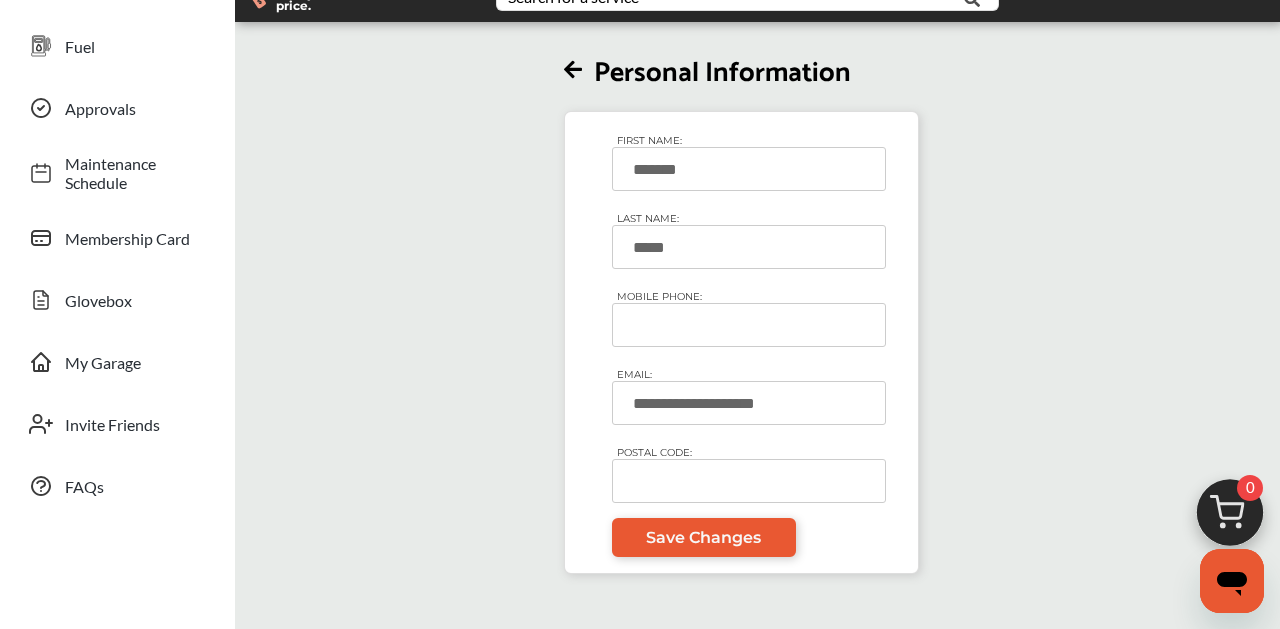 scroll, scrollTop: 135, scrollLeft: 0, axis: vertical 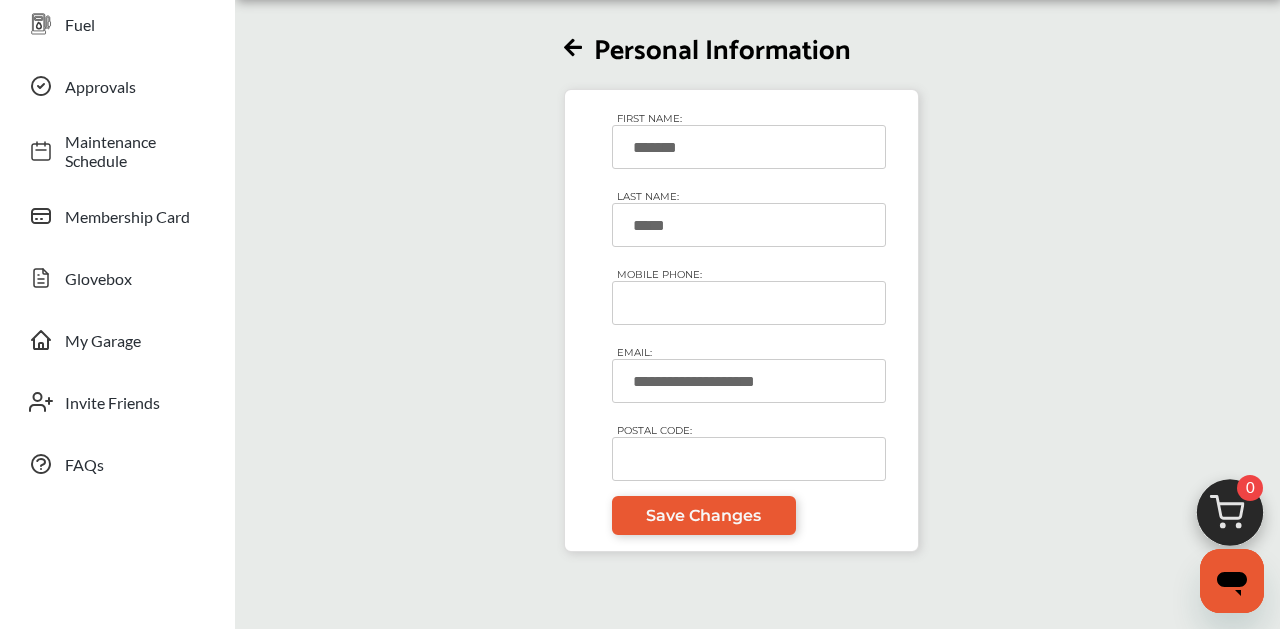 click on "*******" at bounding box center [749, 147] 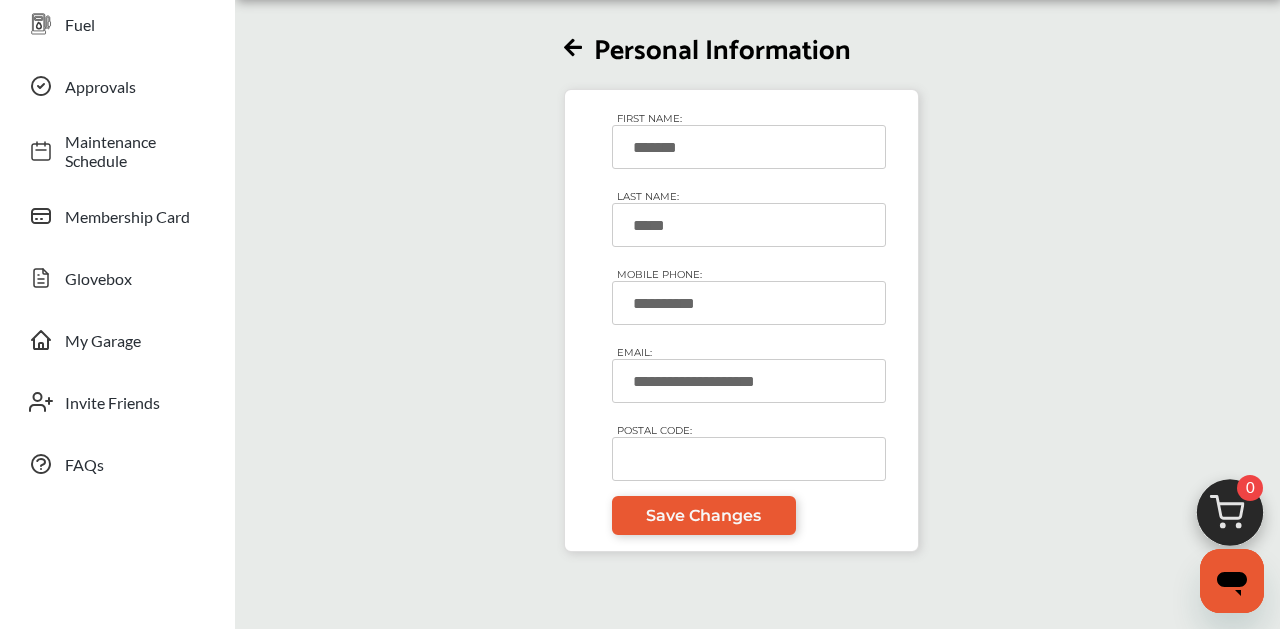 type on "**********" 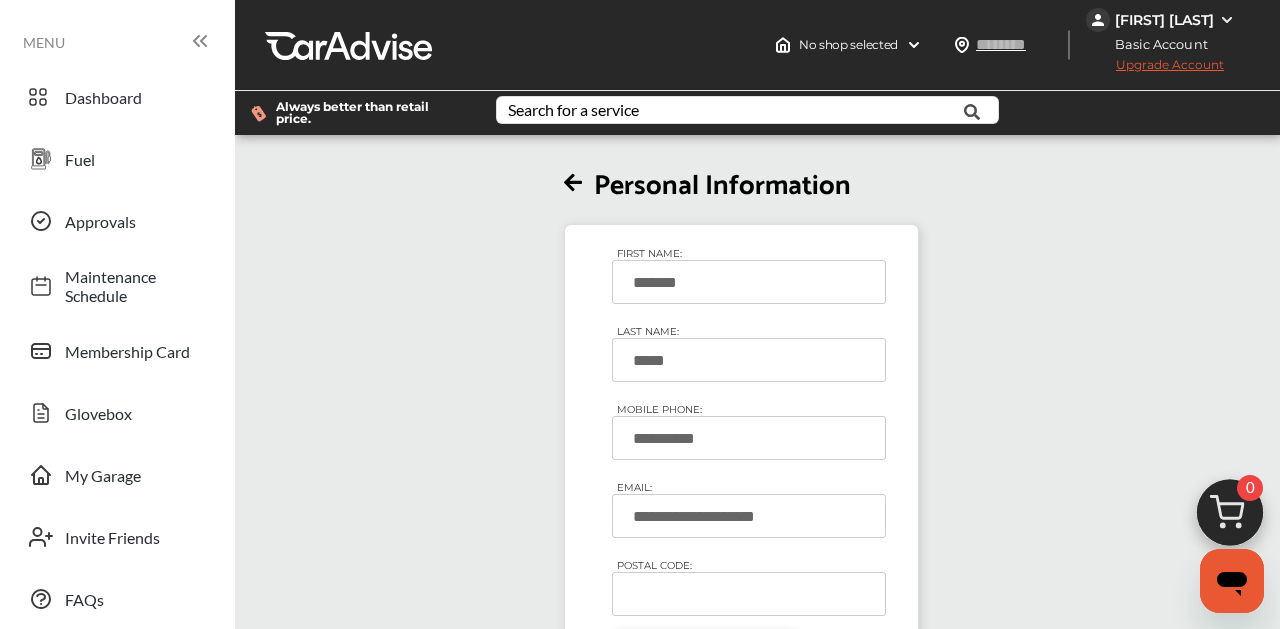 click on "Upgrade Account" at bounding box center [1155, 69] 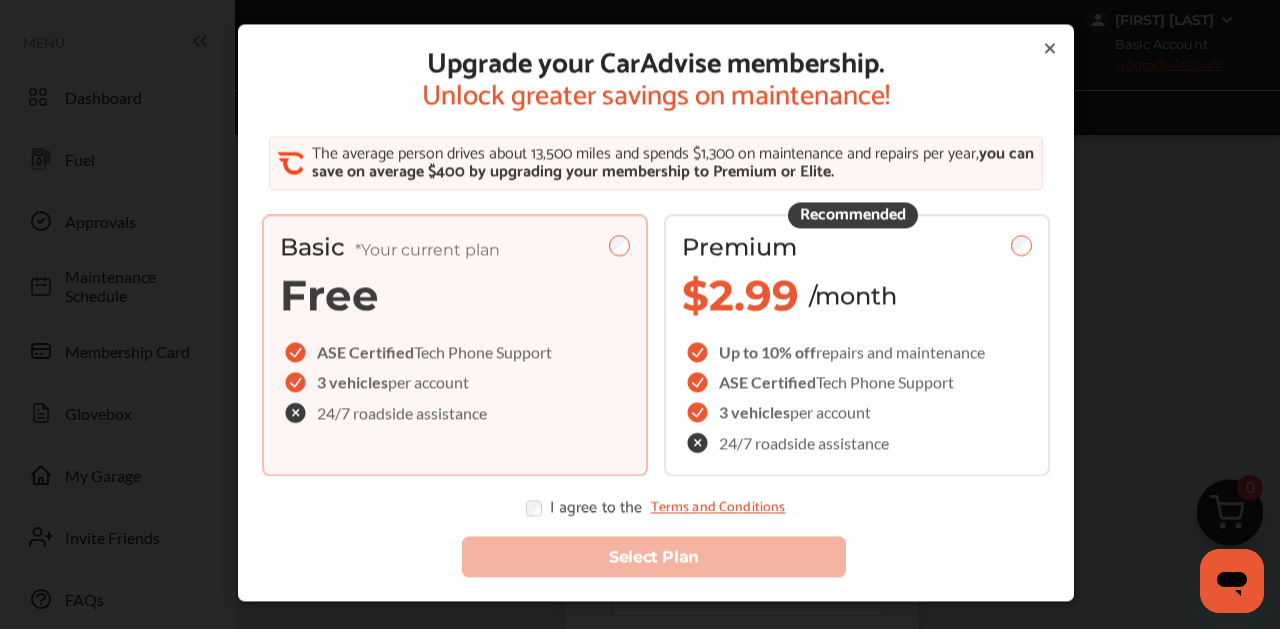 click 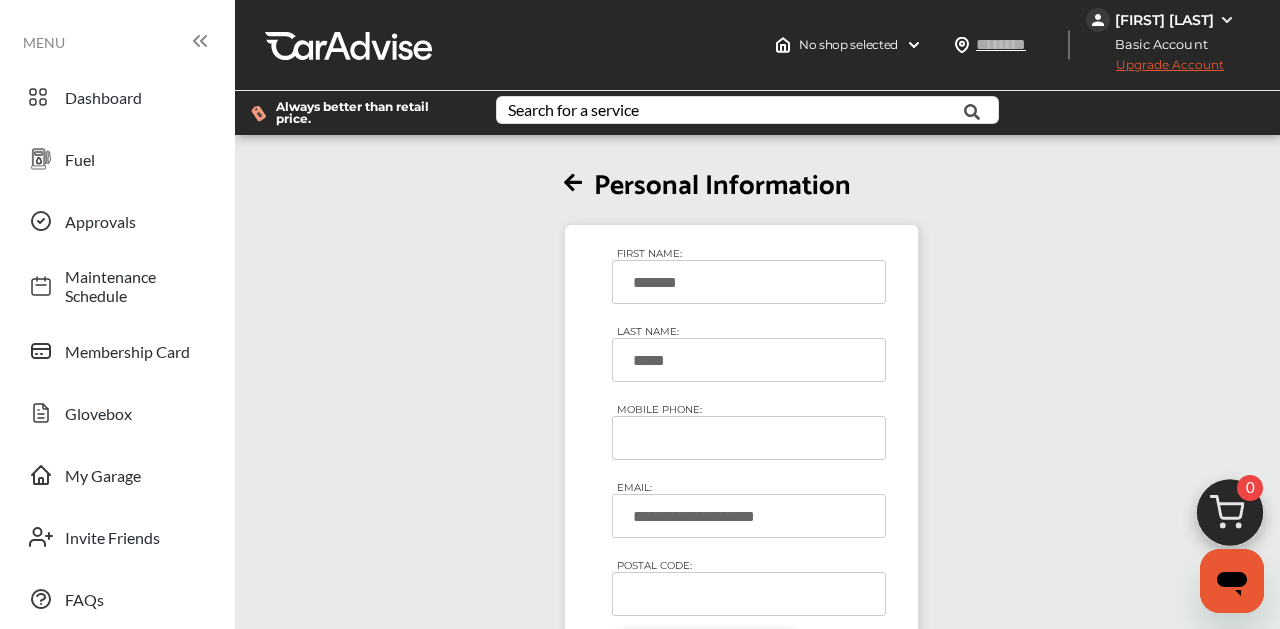 click at bounding box center [1227, 20] 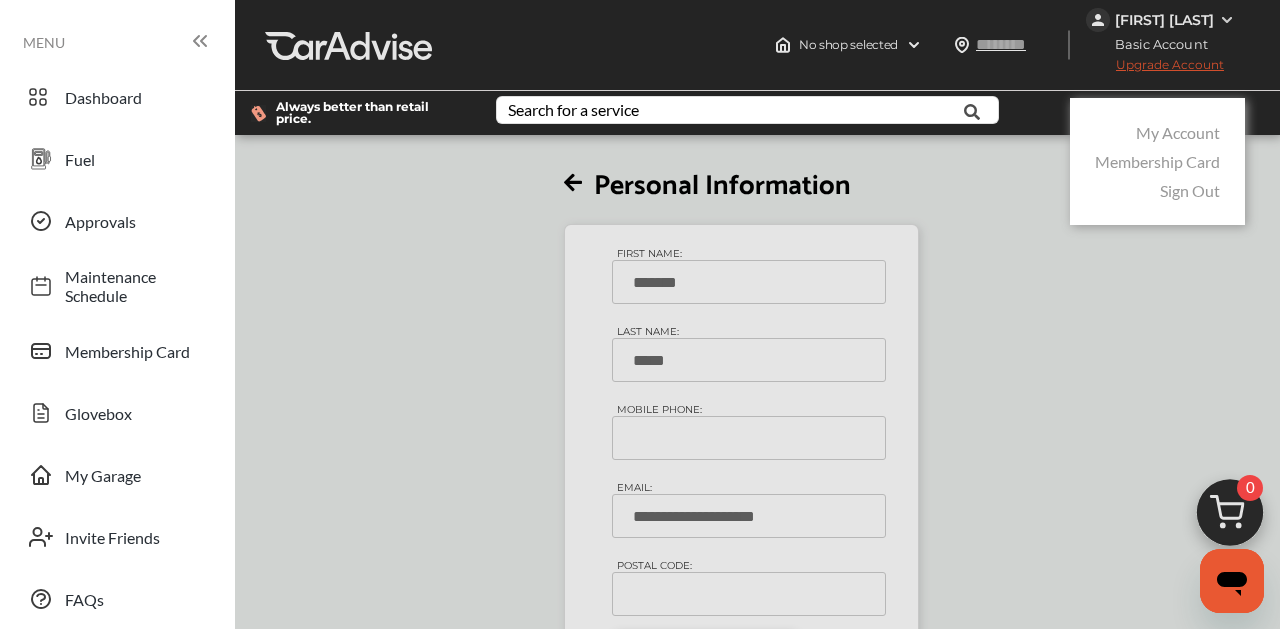 click on "My Account" at bounding box center [1178, 132] 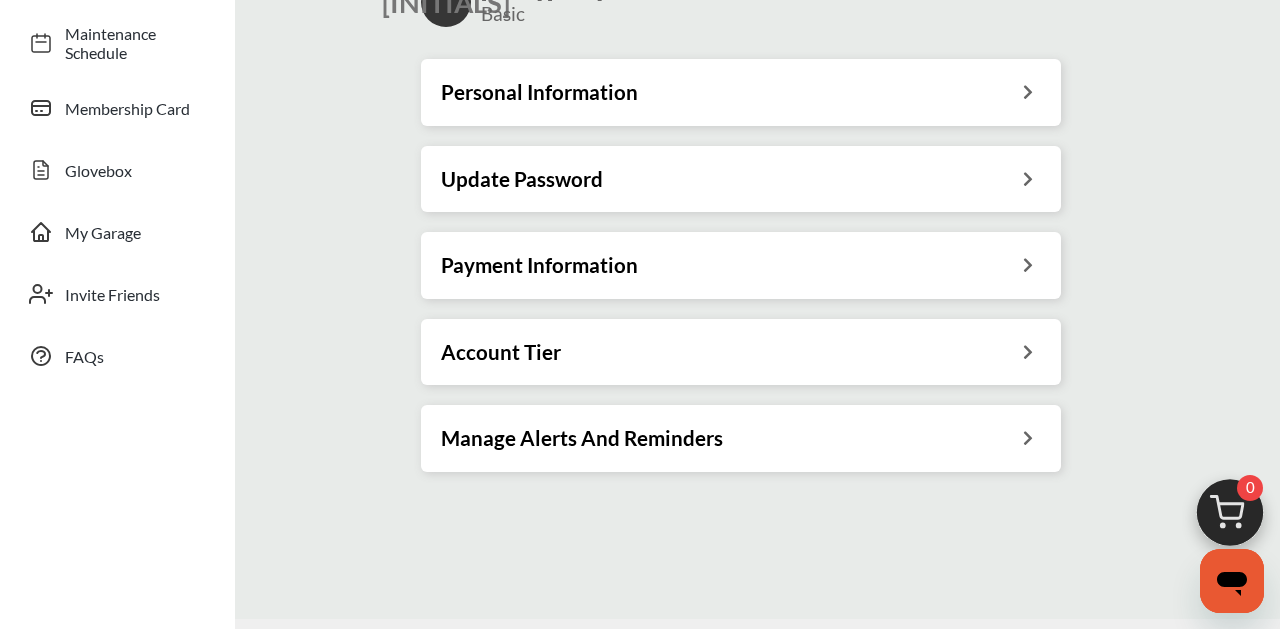 scroll, scrollTop: 258, scrollLeft: 0, axis: vertical 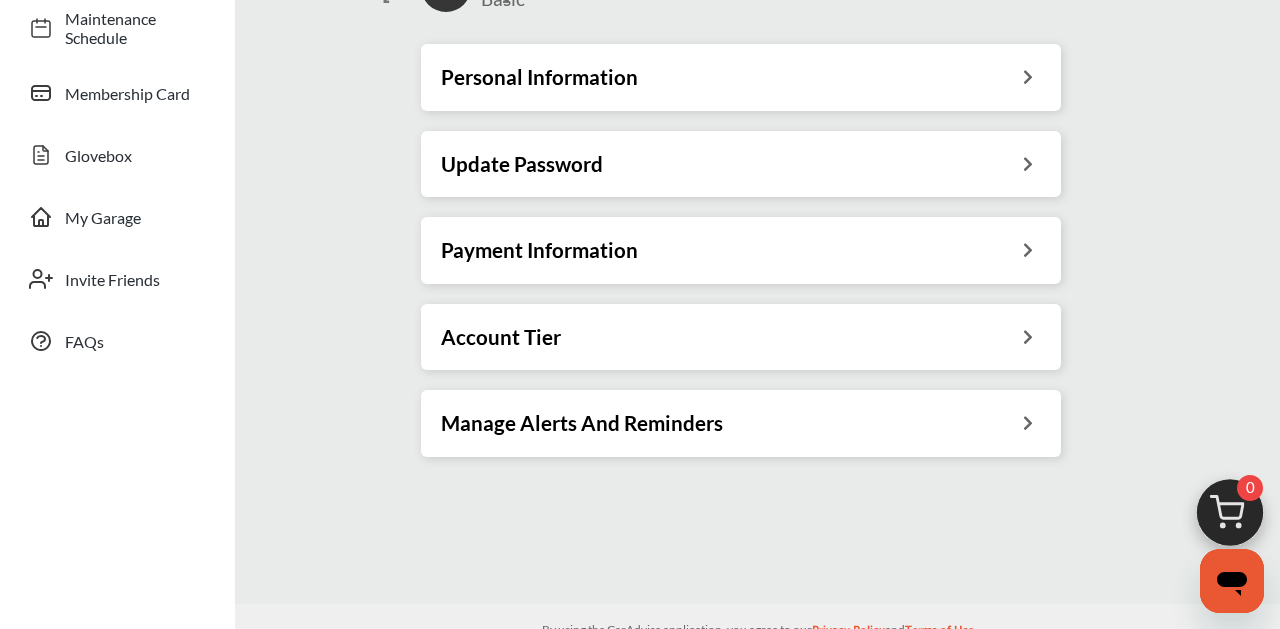 click on "Manage Alerts And Reminders" at bounding box center (582, 423) 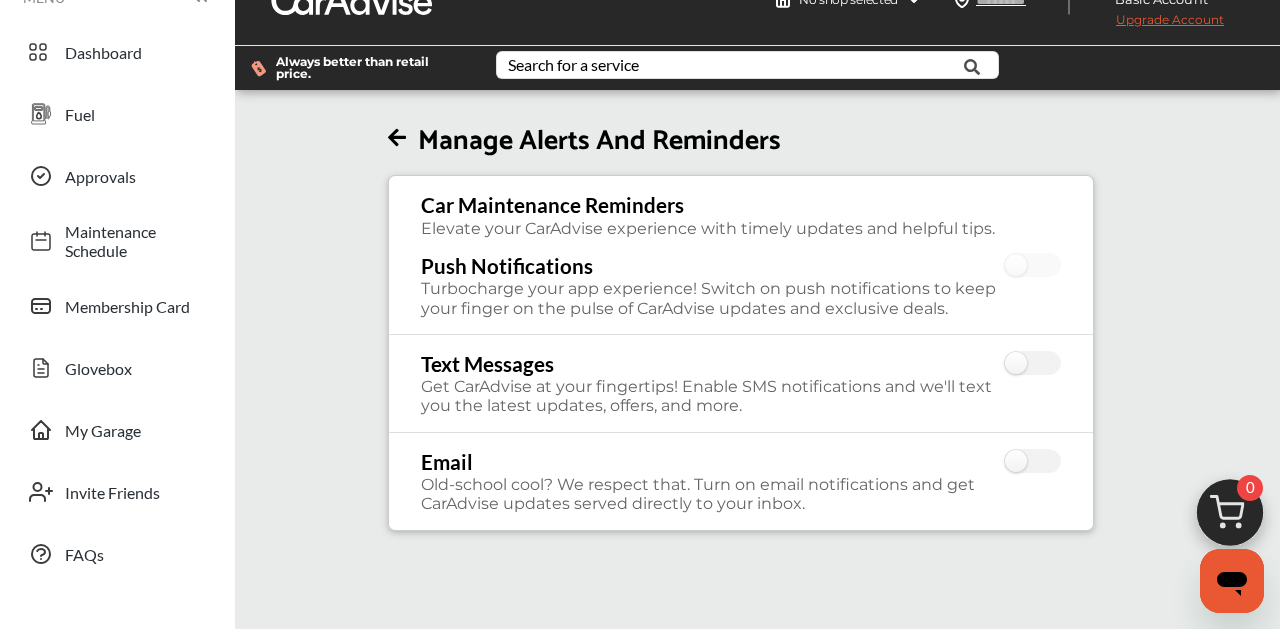 scroll, scrollTop: 38, scrollLeft: 0, axis: vertical 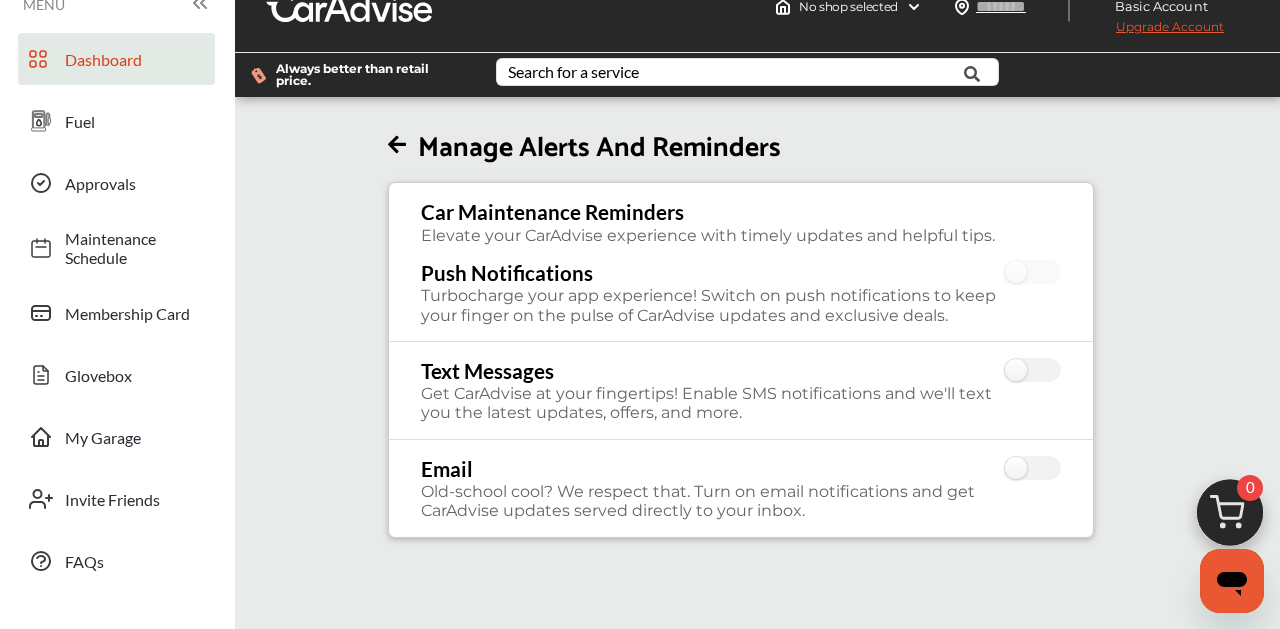 click on "Dashboard" at bounding box center (135, 59) 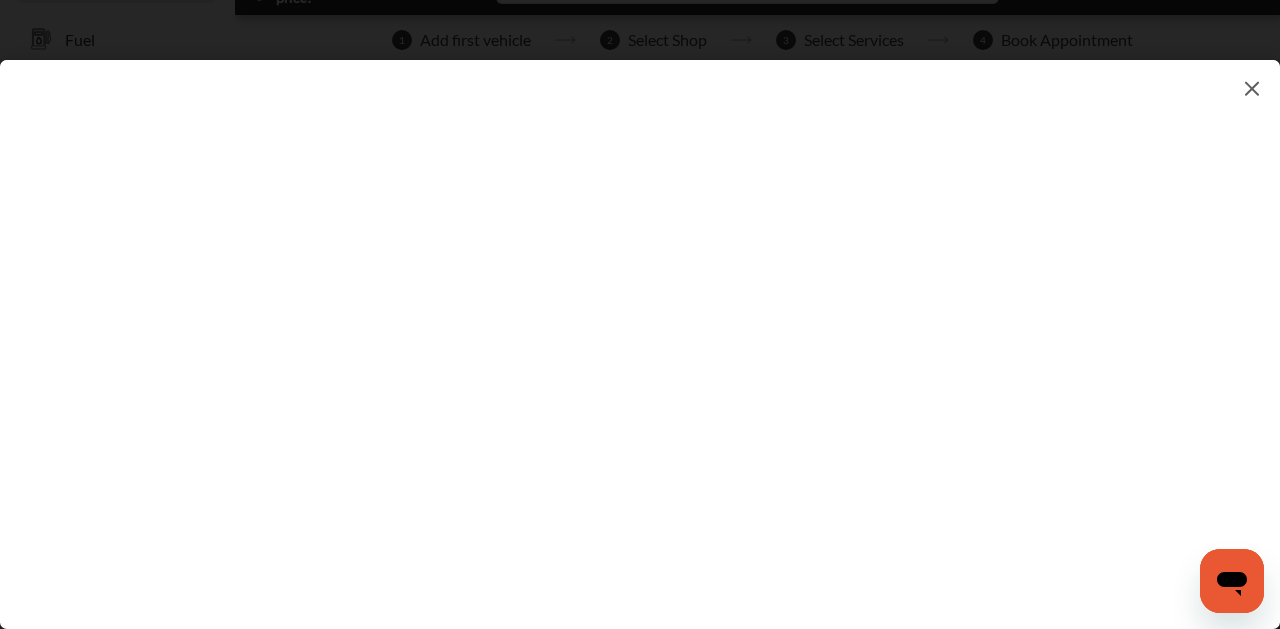 scroll, scrollTop: 373, scrollLeft: 0, axis: vertical 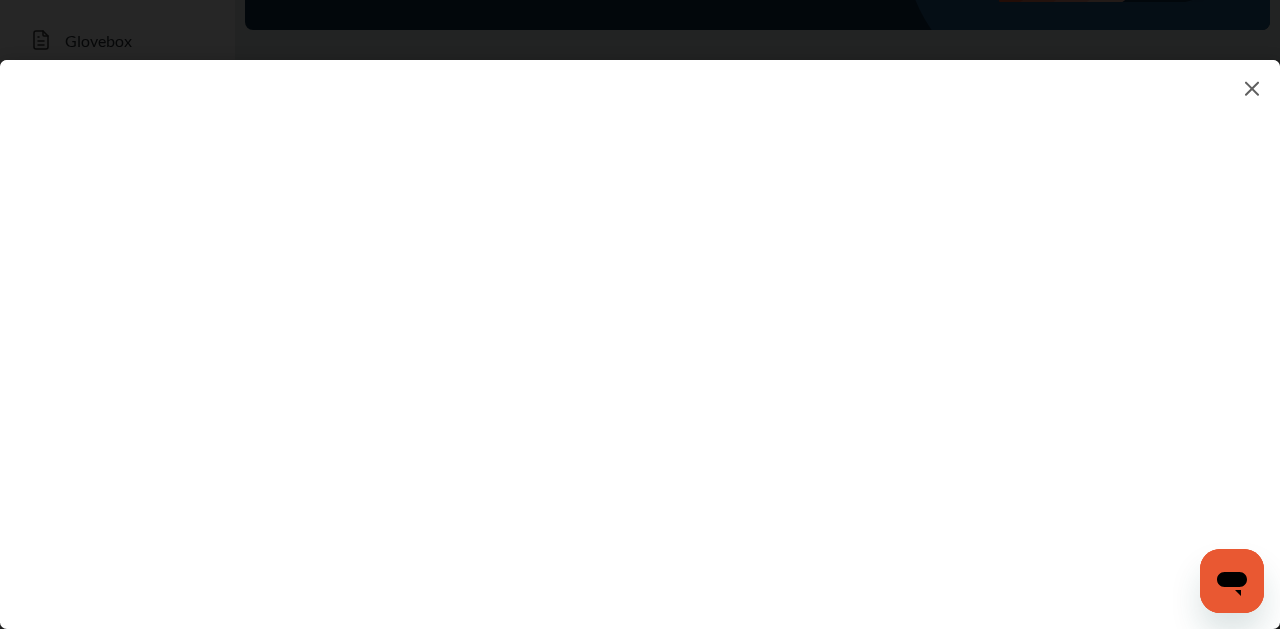 click at bounding box center [640, 324] 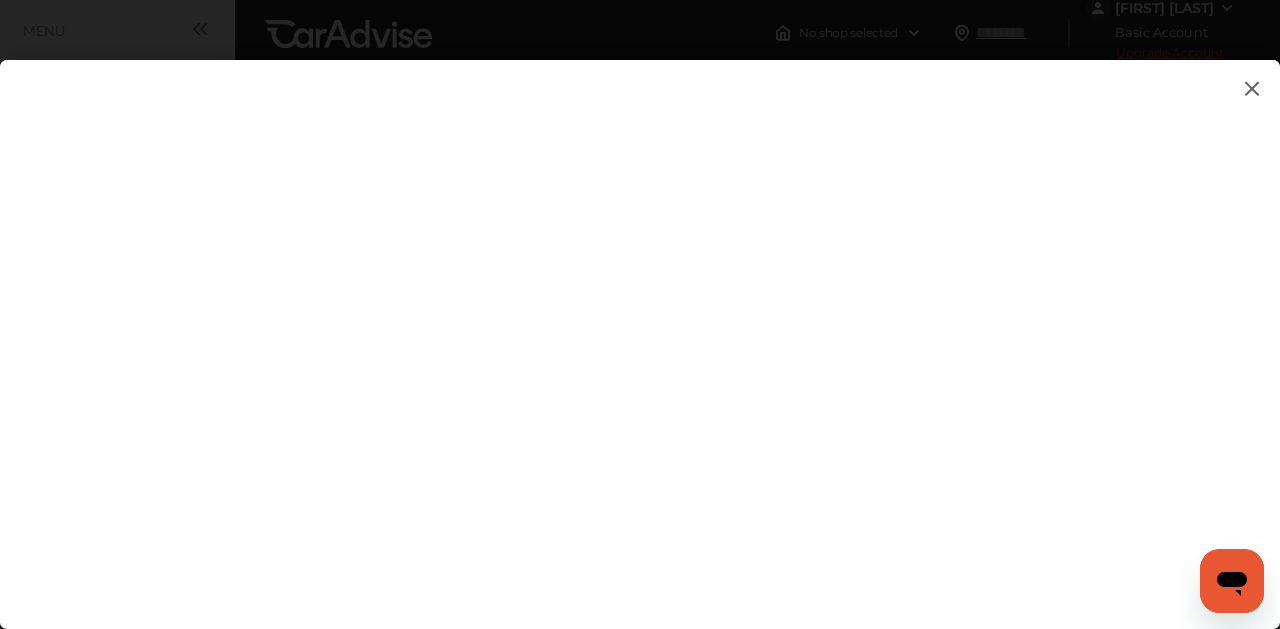 scroll, scrollTop: 0, scrollLeft: 0, axis: both 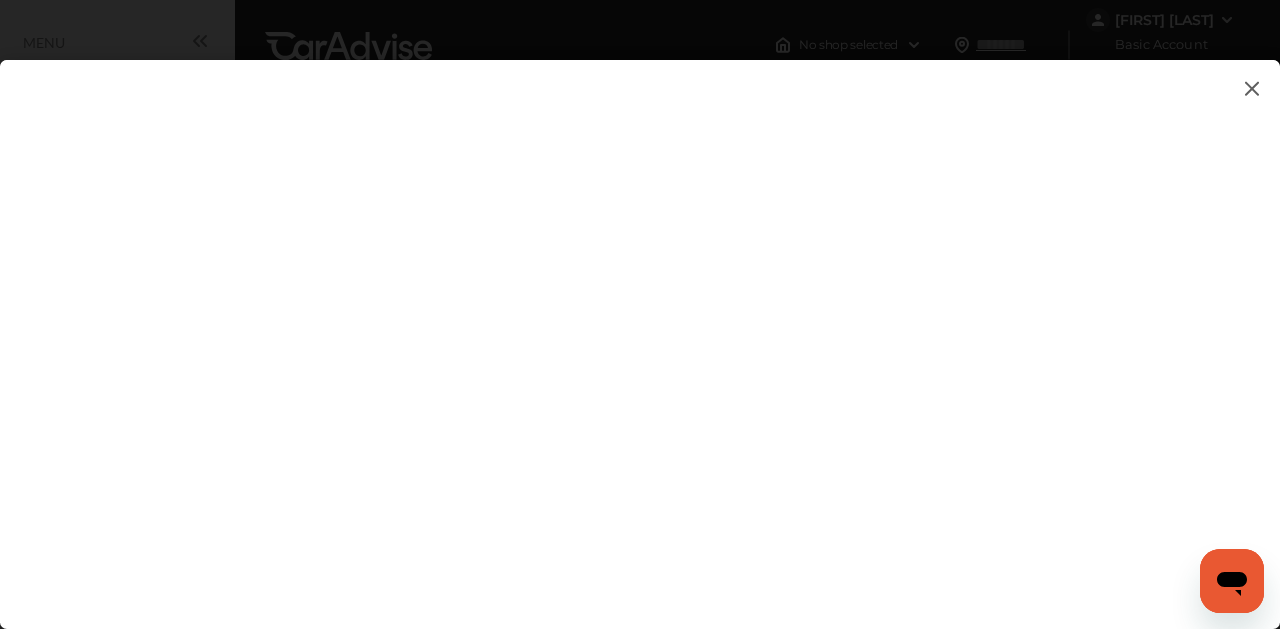 click at bounding box center (1252, 88) 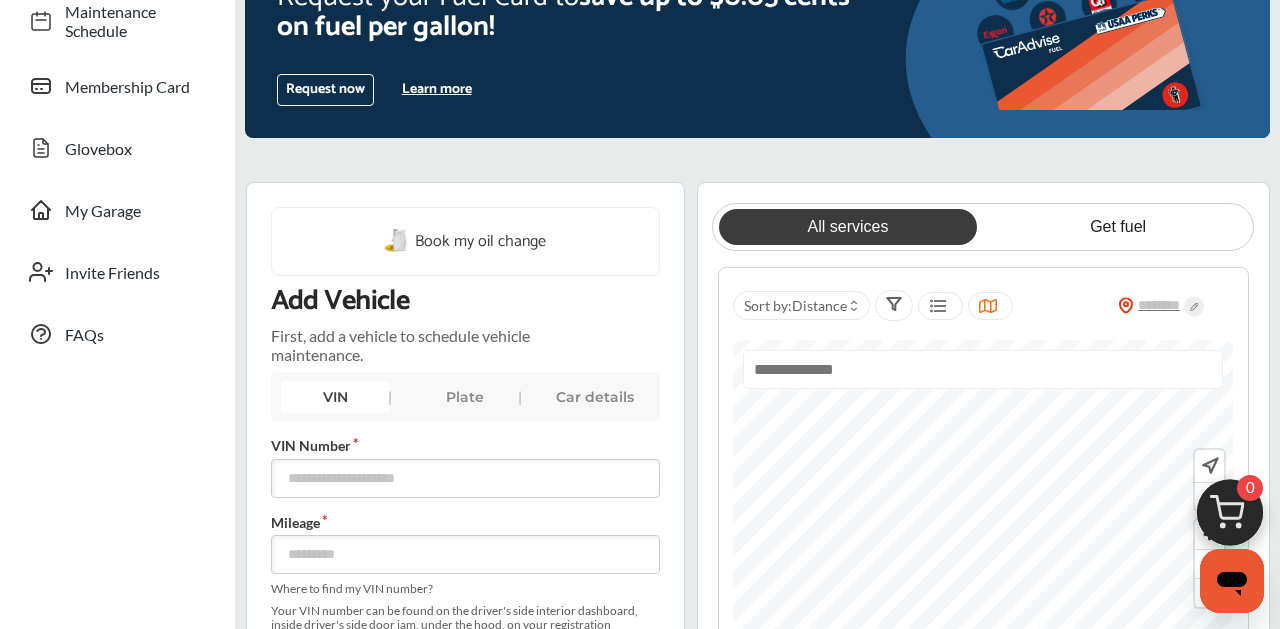 scroll, scrollTop: 269, scrollLeft: 0, axis: vertical 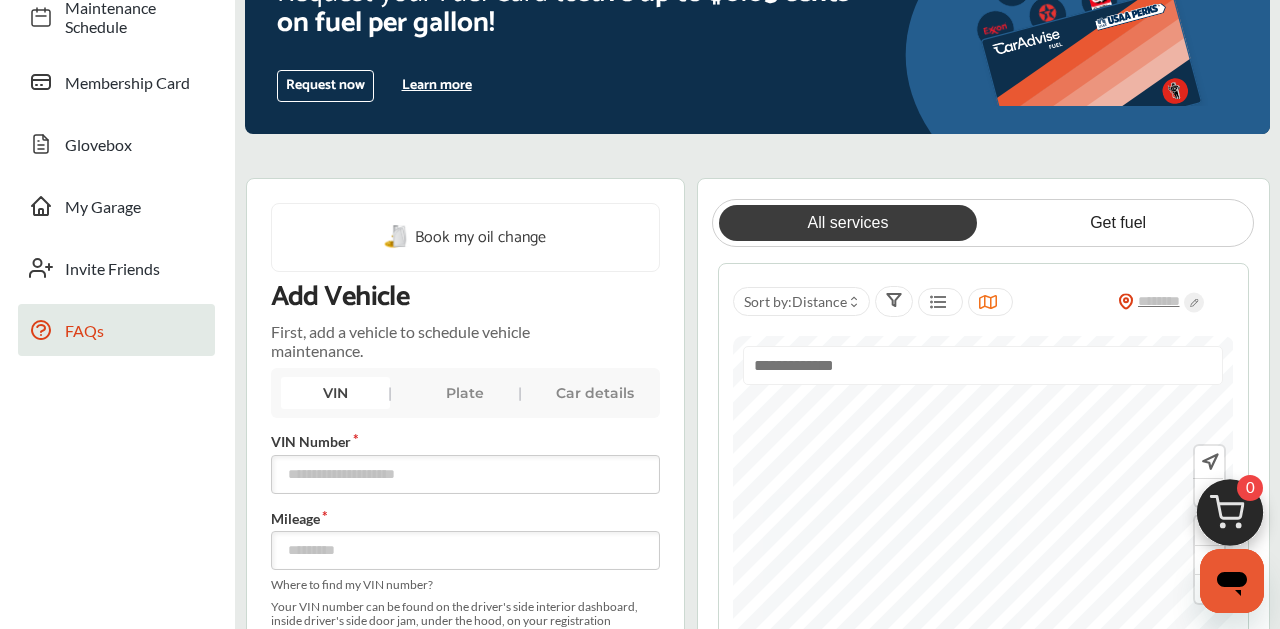 click on "FAQs" at bounding box center (135, 330) 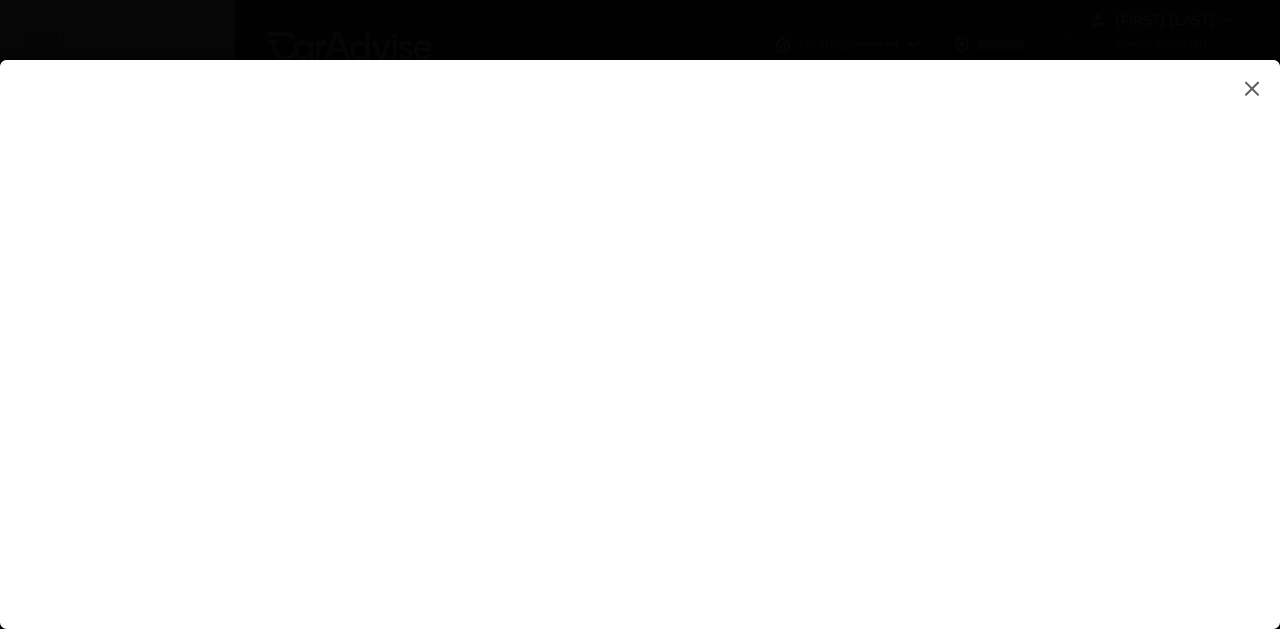 scroll, scrollTop: 0, scrollLeft: 0, axis: both 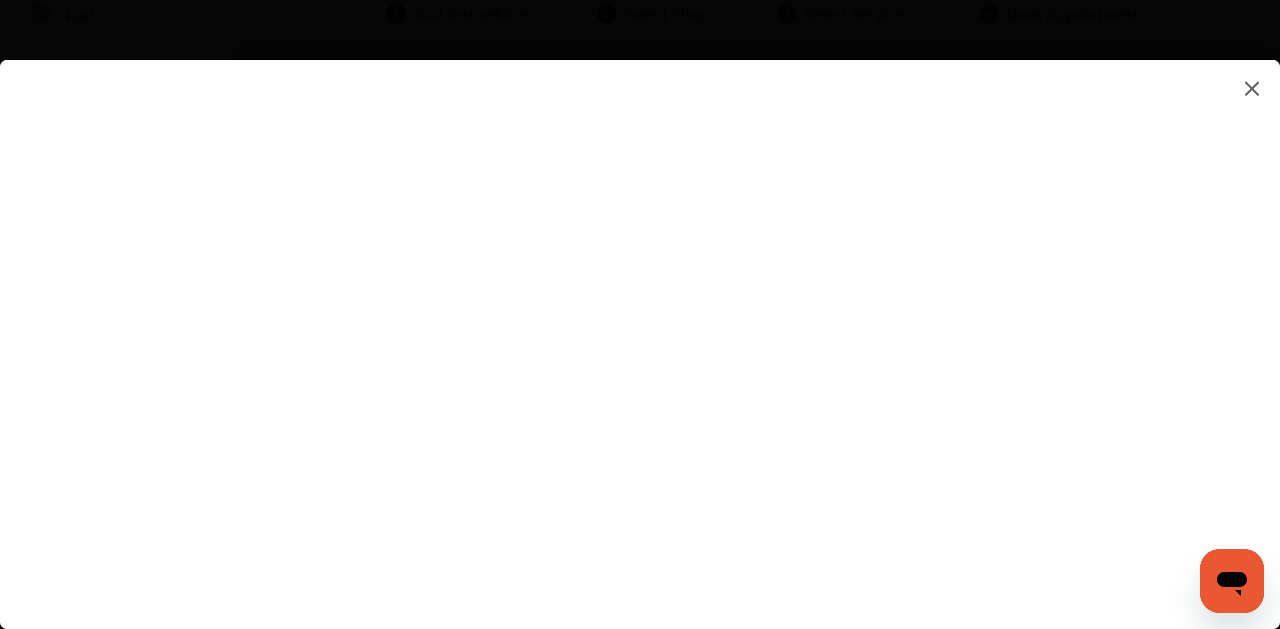 click at bounding box center [640, 324] 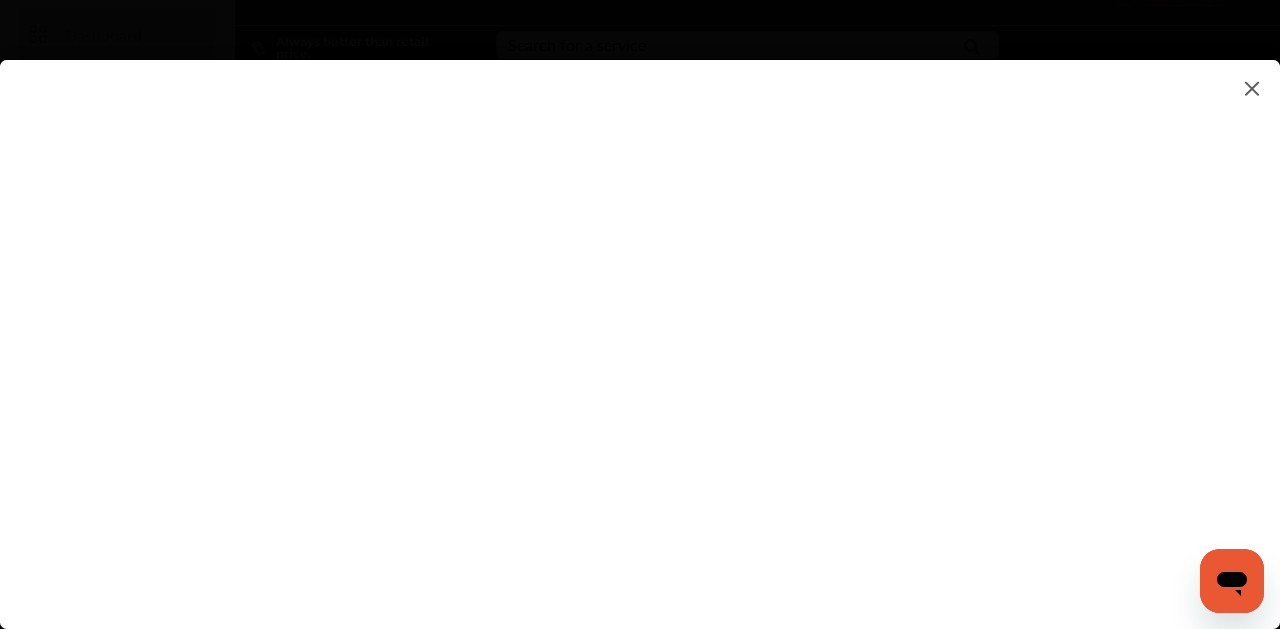 scroll, scrollTop: 4, scrollLeft: 0, axis: vertical 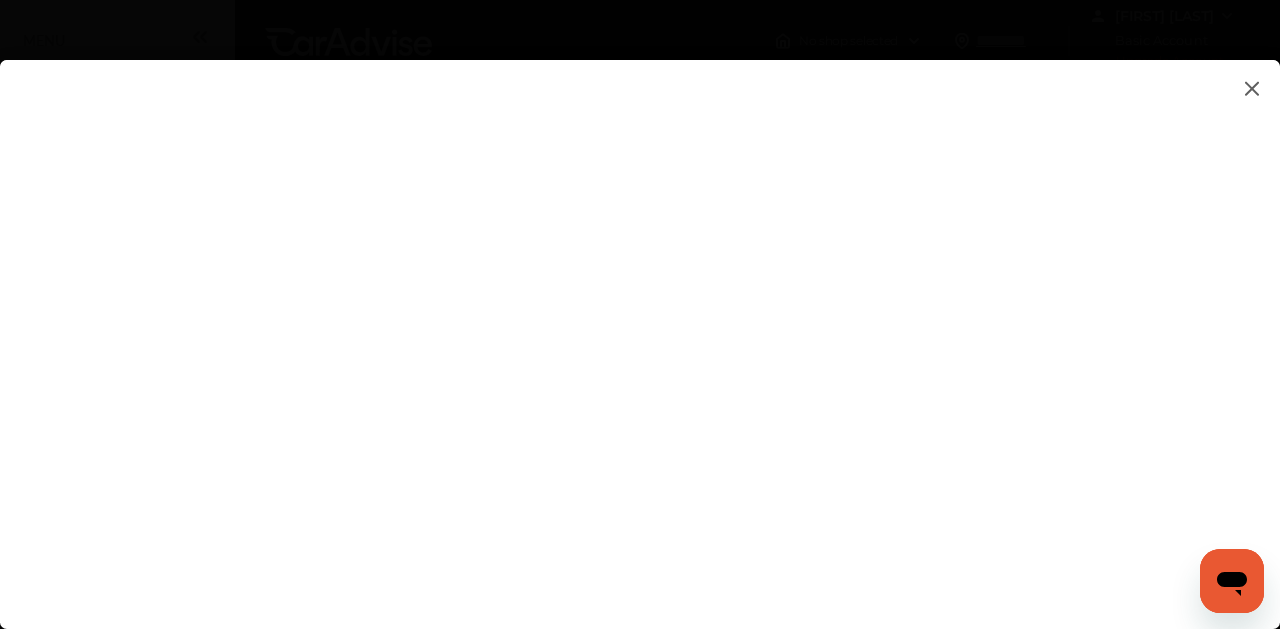 click at bounding box center [1252, 88] 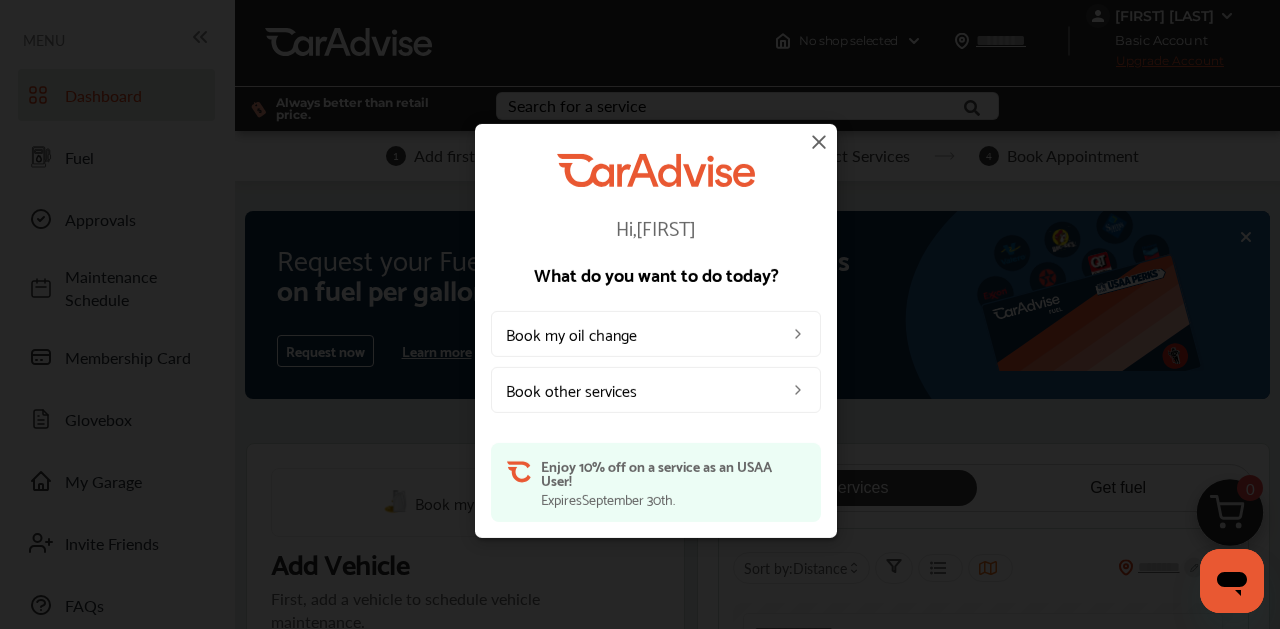 click at bounding box center (819, 141) 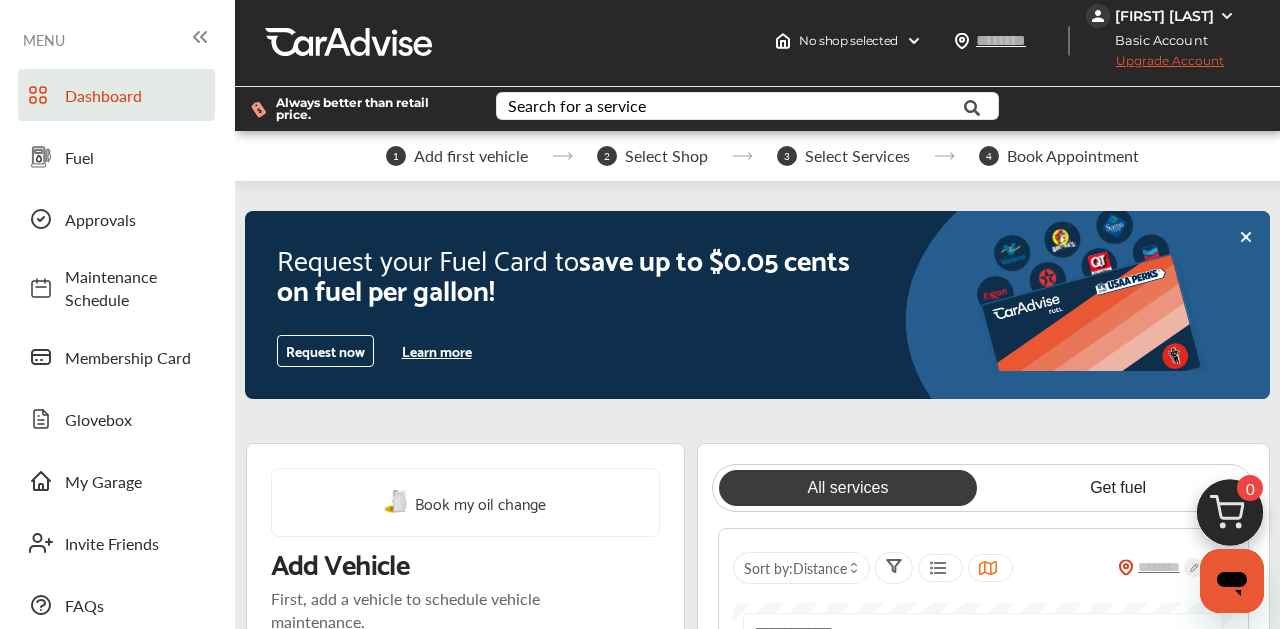 click at bounding box center (1227, 16) 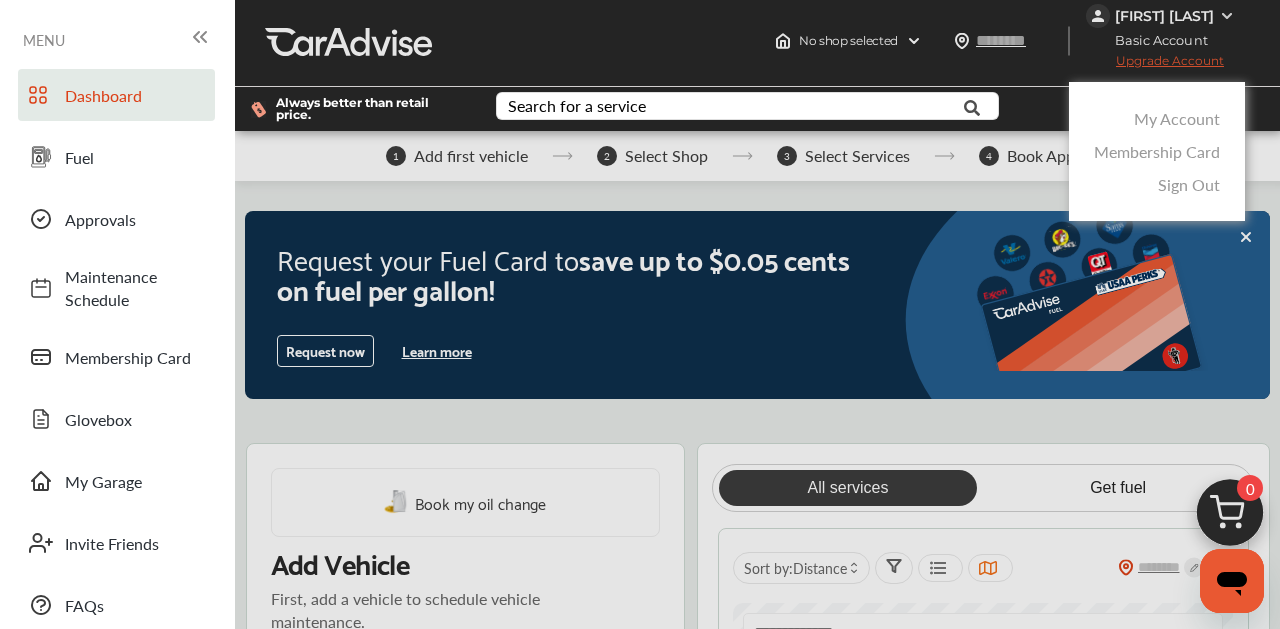 click on "Membership Card" at bounding box center [1157, 151] 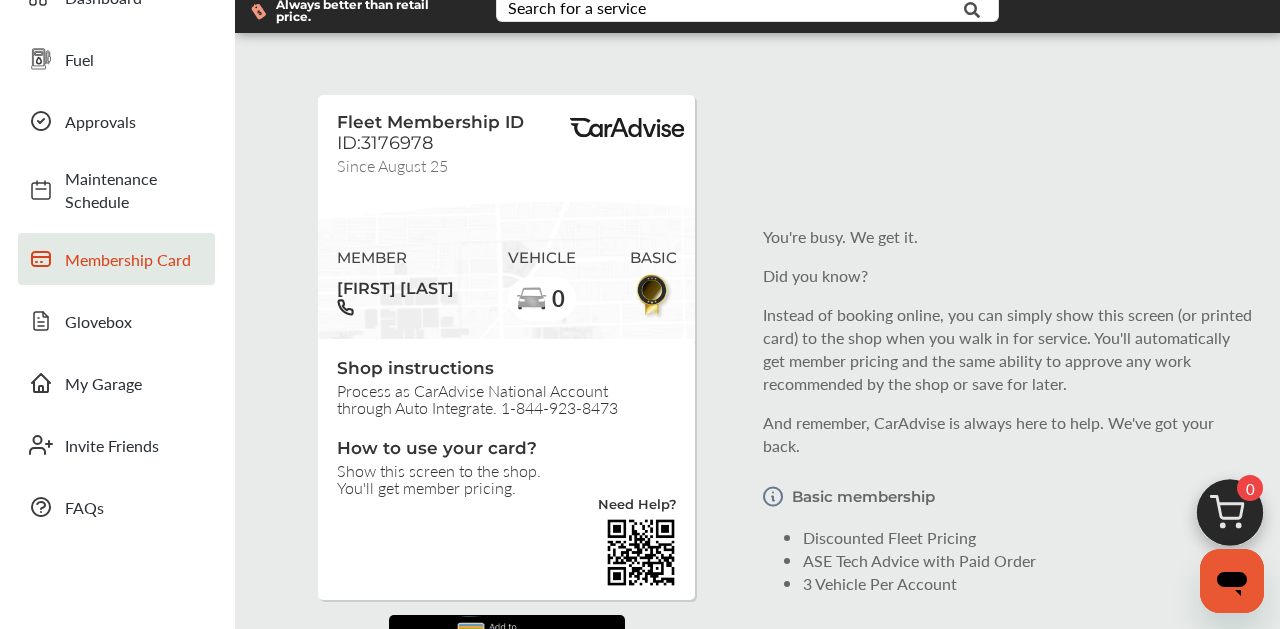 scroll, scrollTop: 0, scrollLeft: 0, axis: both 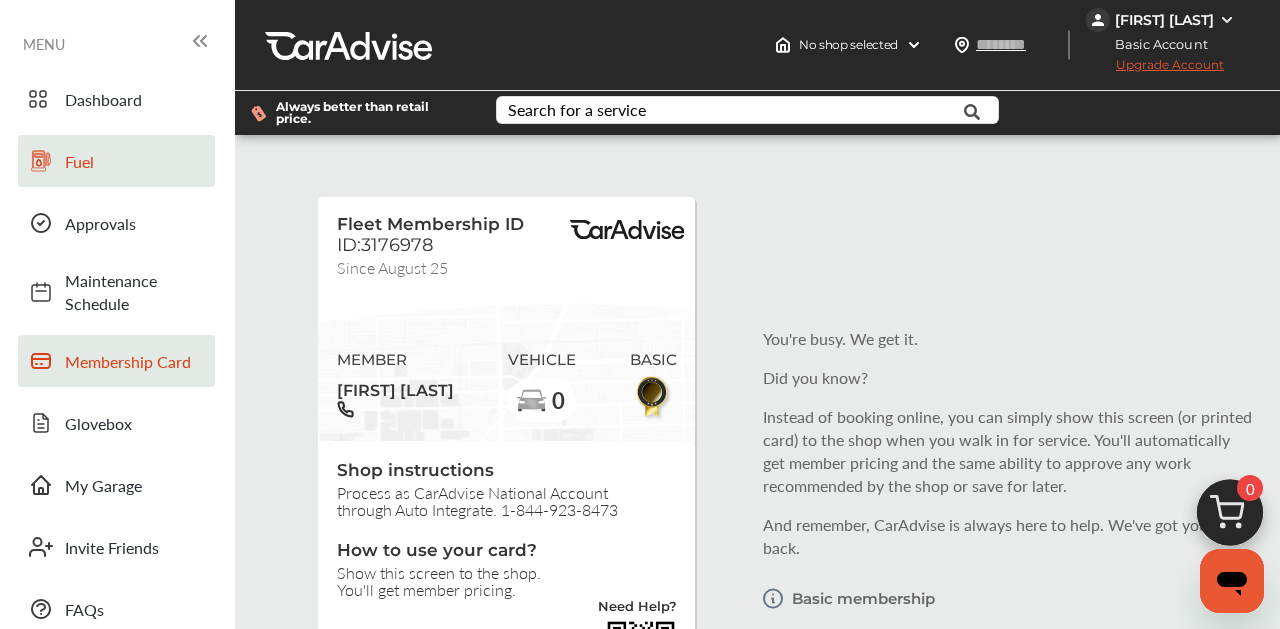 click on "Fuel" at bounding box center [135, 161] 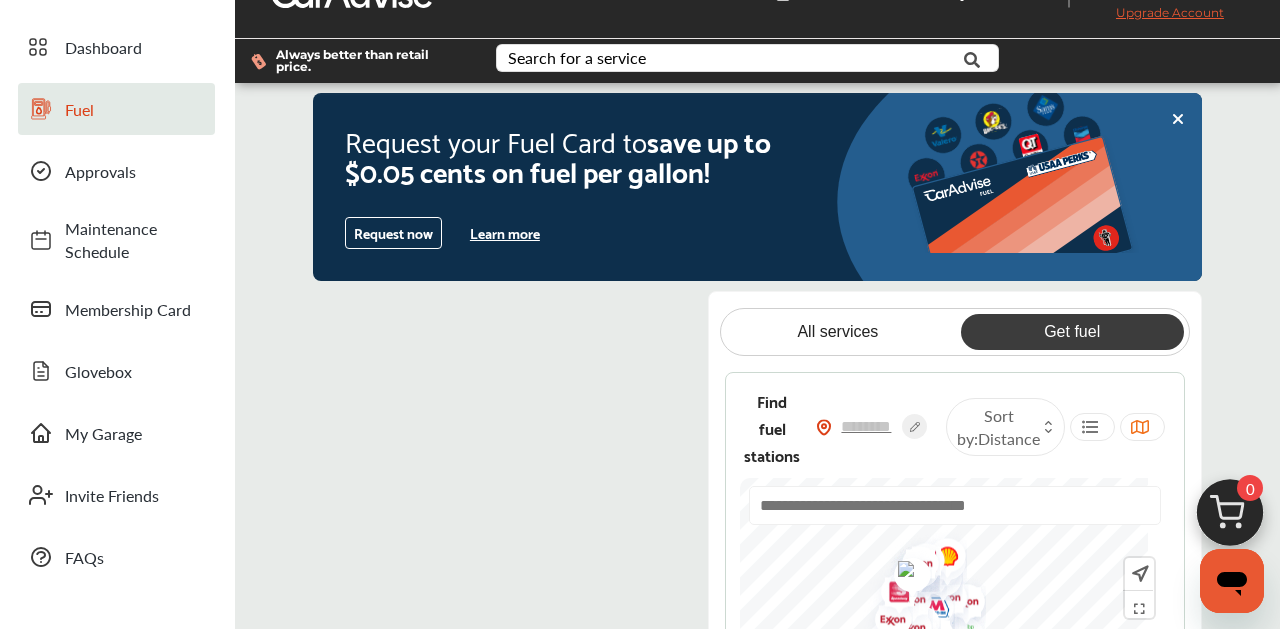 scroll, scrollTop: 53, scrollLeft: 0, axis: vertical 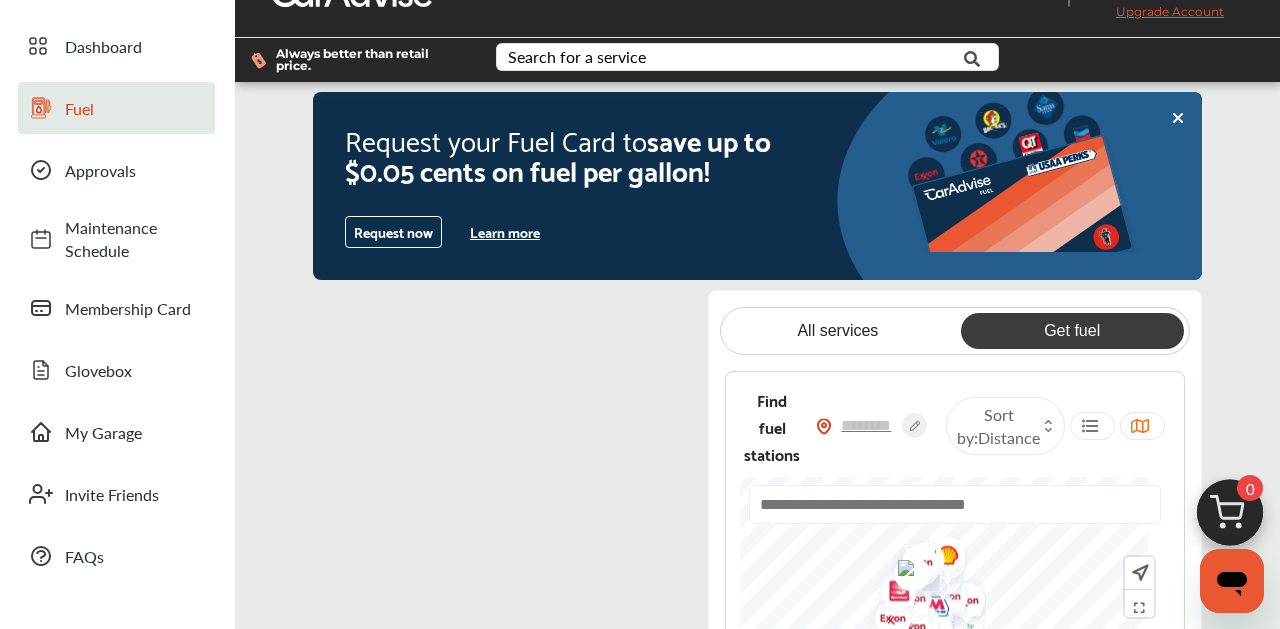 click on "Learn more" at bounding box center [505, 232] 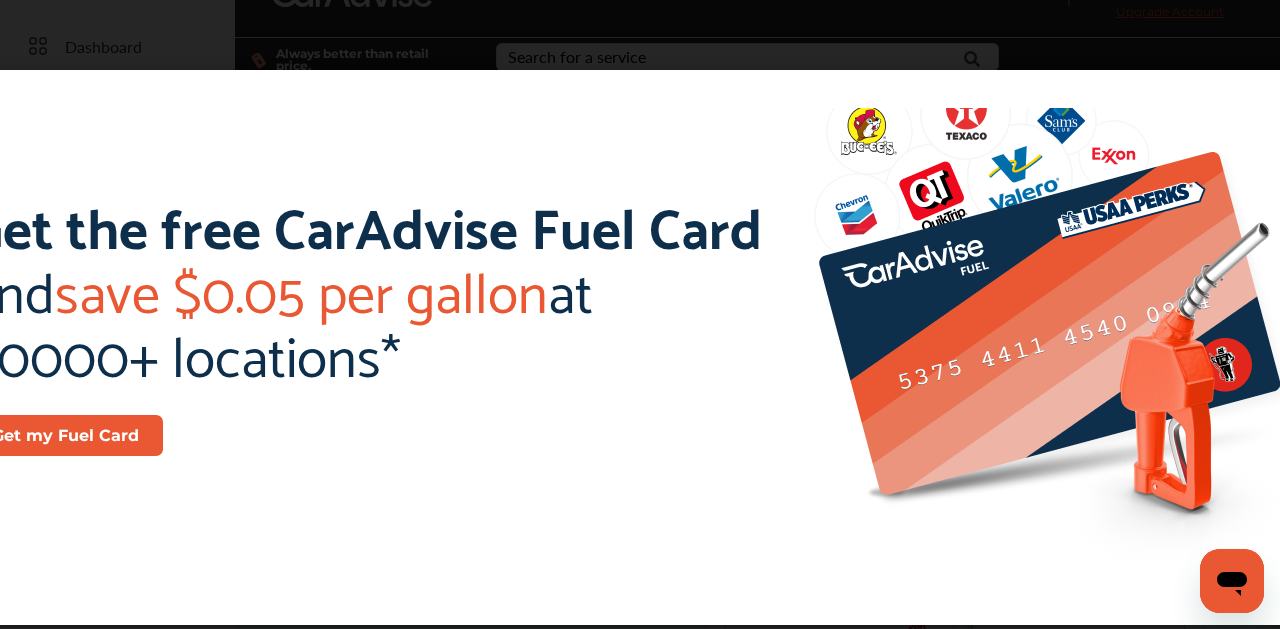 scroll, scrollTop: 278, scrollLeft: 0, axis: vertical 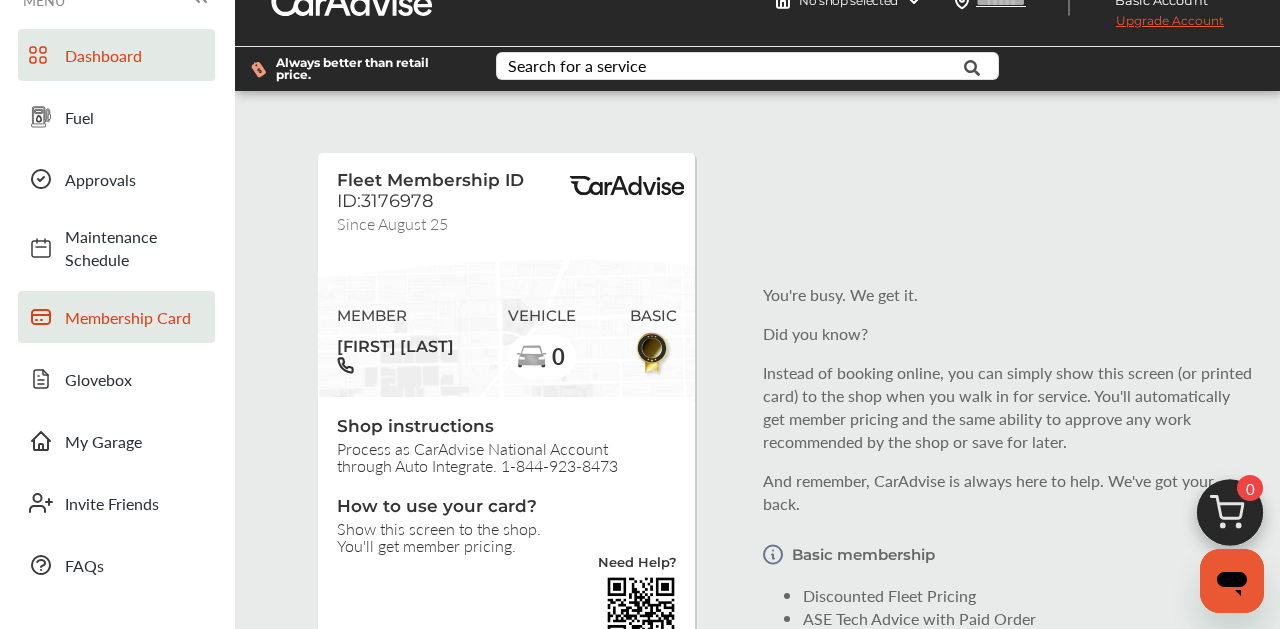 click on "Dashboard" at bounding box center [135, 55] 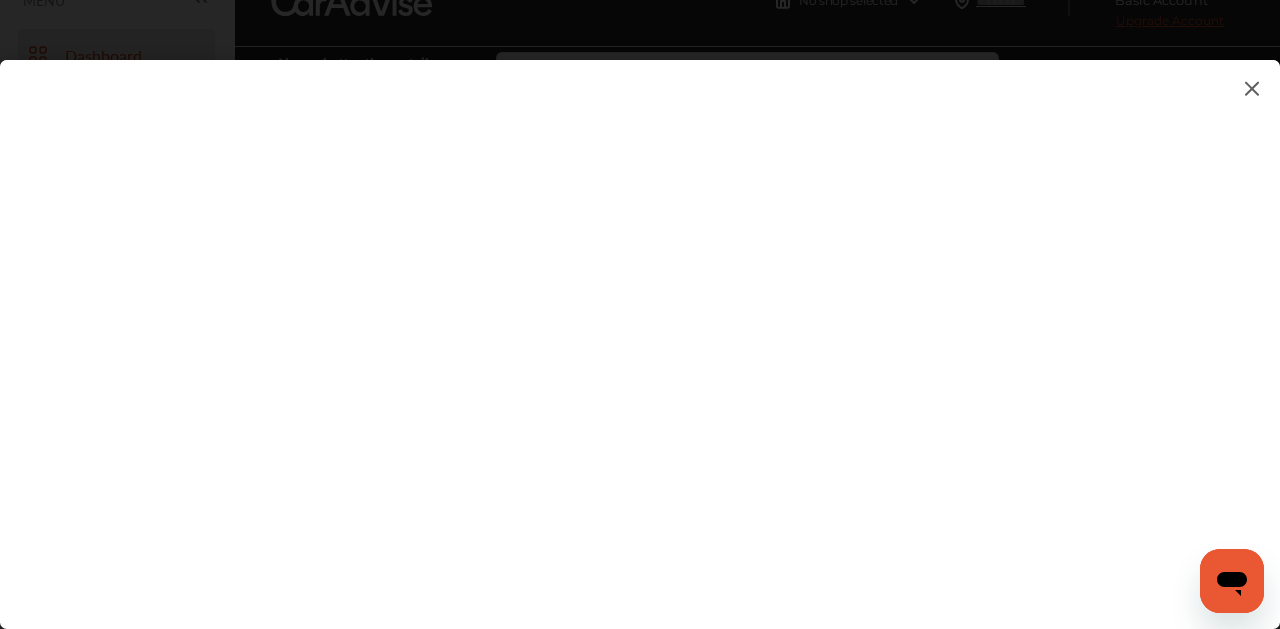 scroll, scrollTop: 0, scrollLeft: 0, axis: both 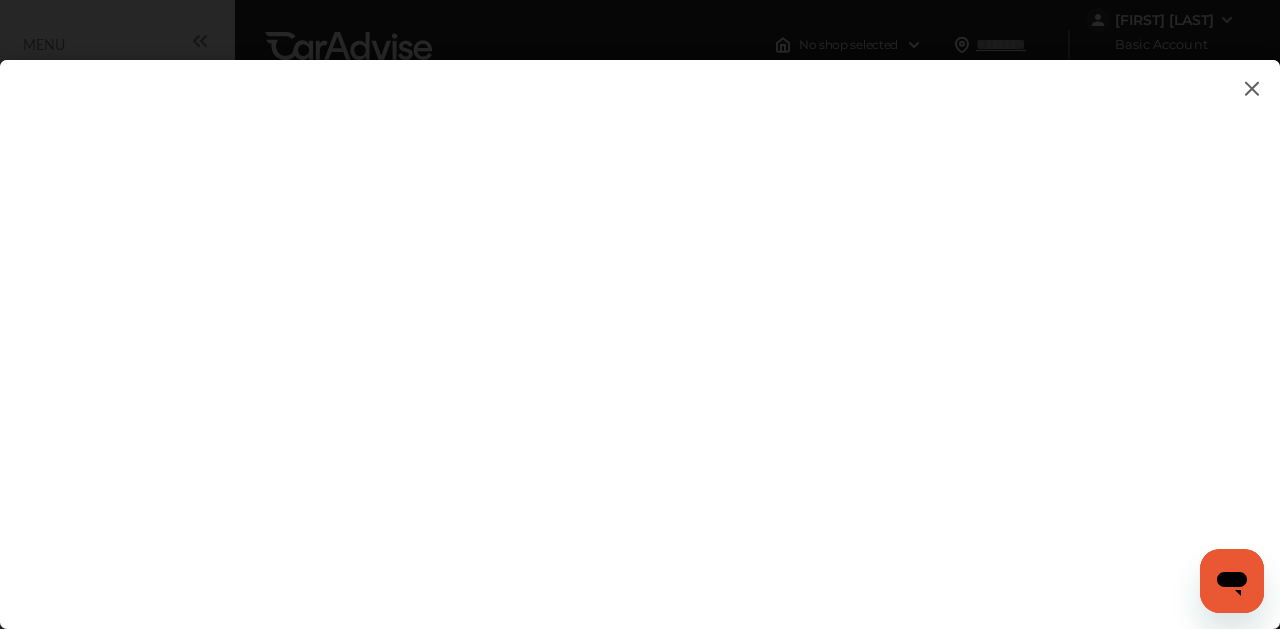 click at bounding box center (640, 324) 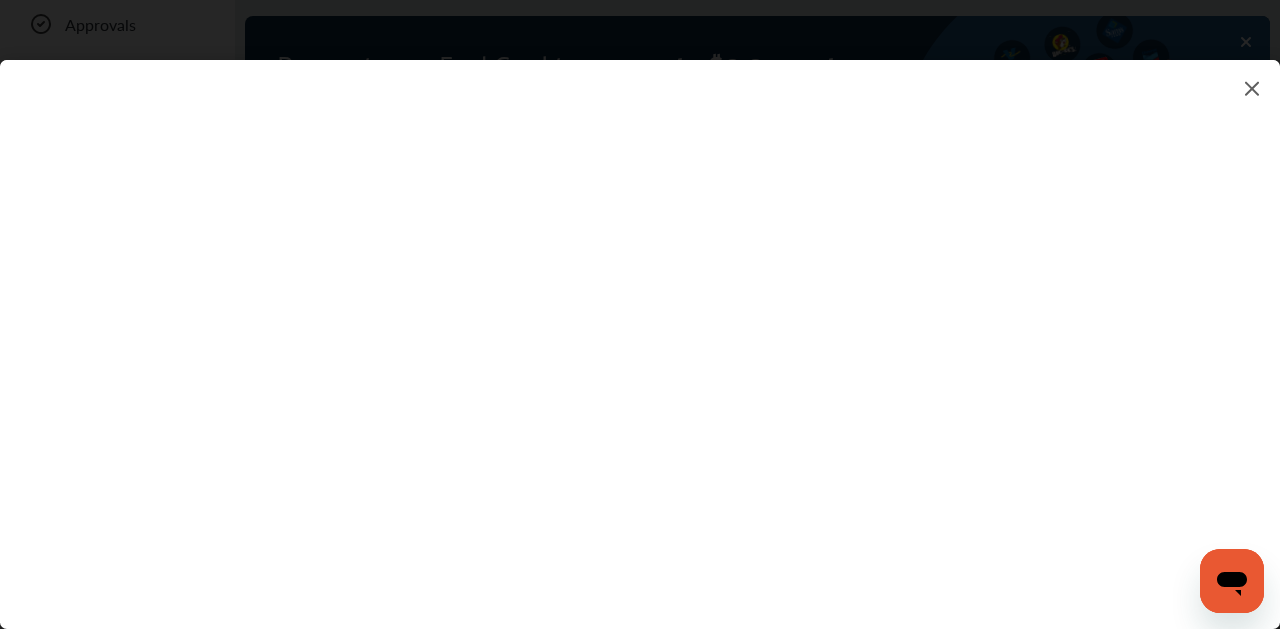 scroll, scrollTop: 241, scrollLeft: 0, axis: vertical 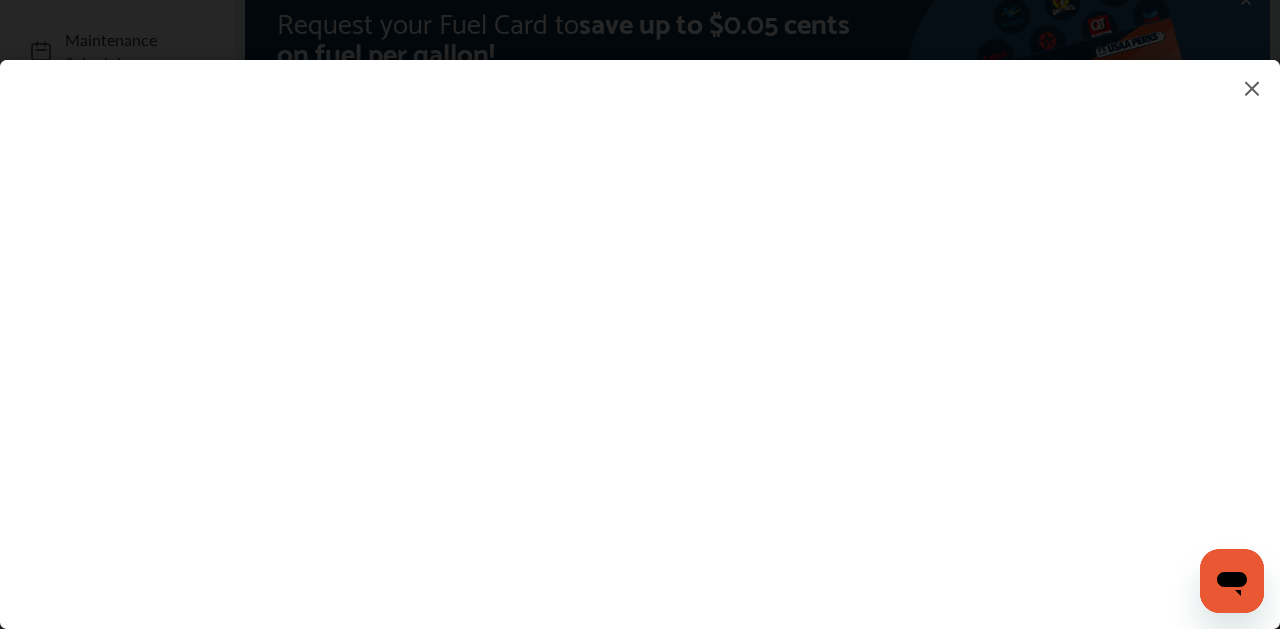 click at bounding box center (640, 324) 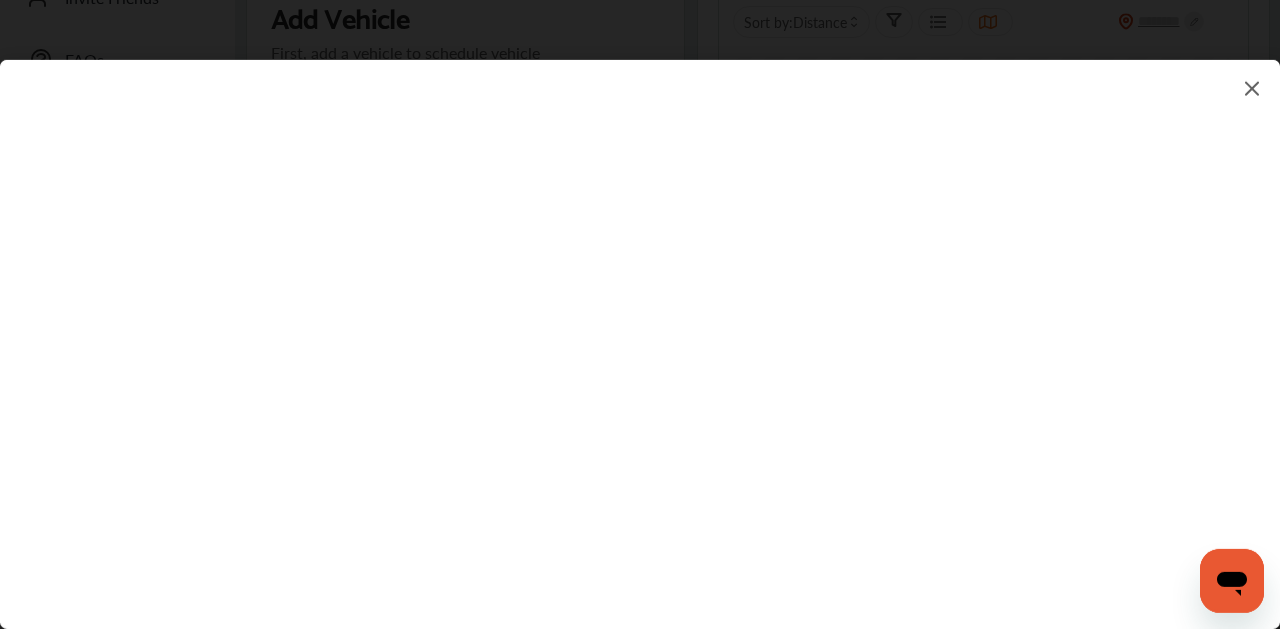 scroll, scrollTop: 0, scrollLeft: 0, axis: both 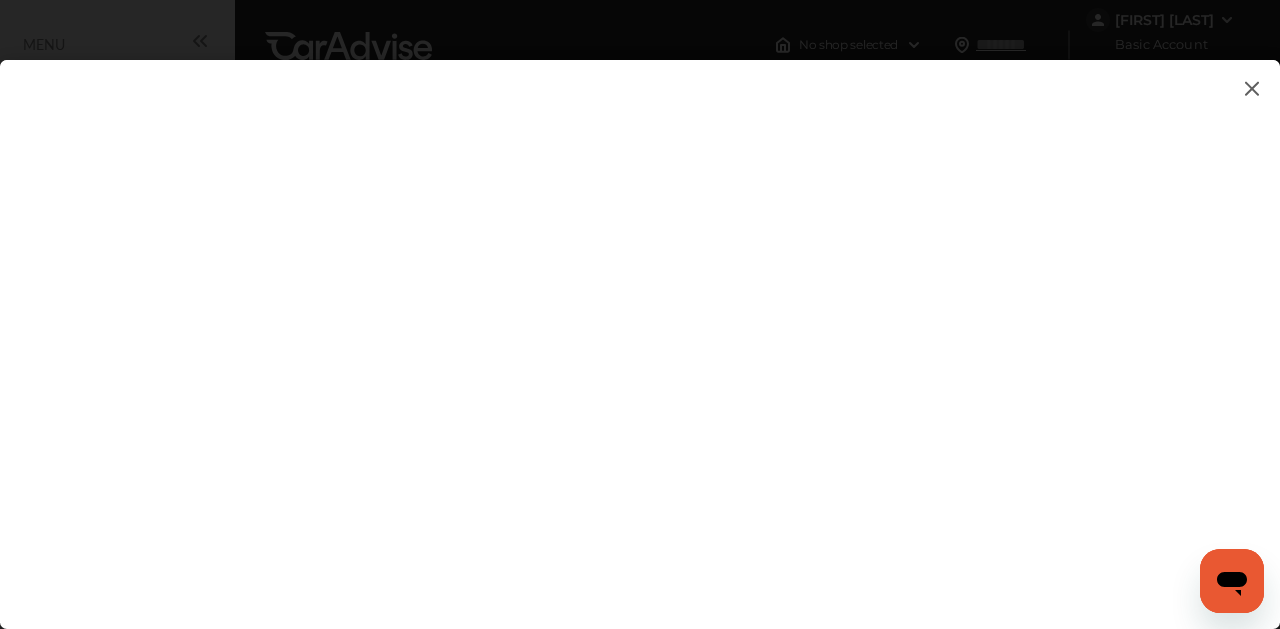 click at bounding box center (1252, 88) 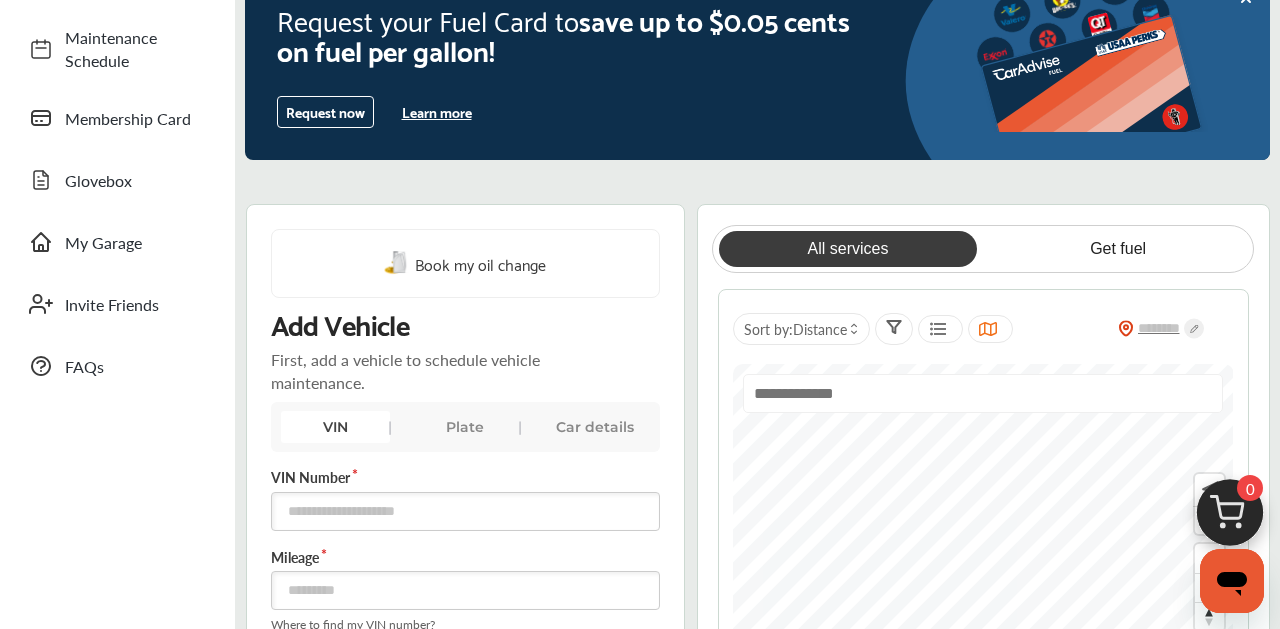 scroll, scrollTop: 254, scrollLeft: 0, axis: vertical 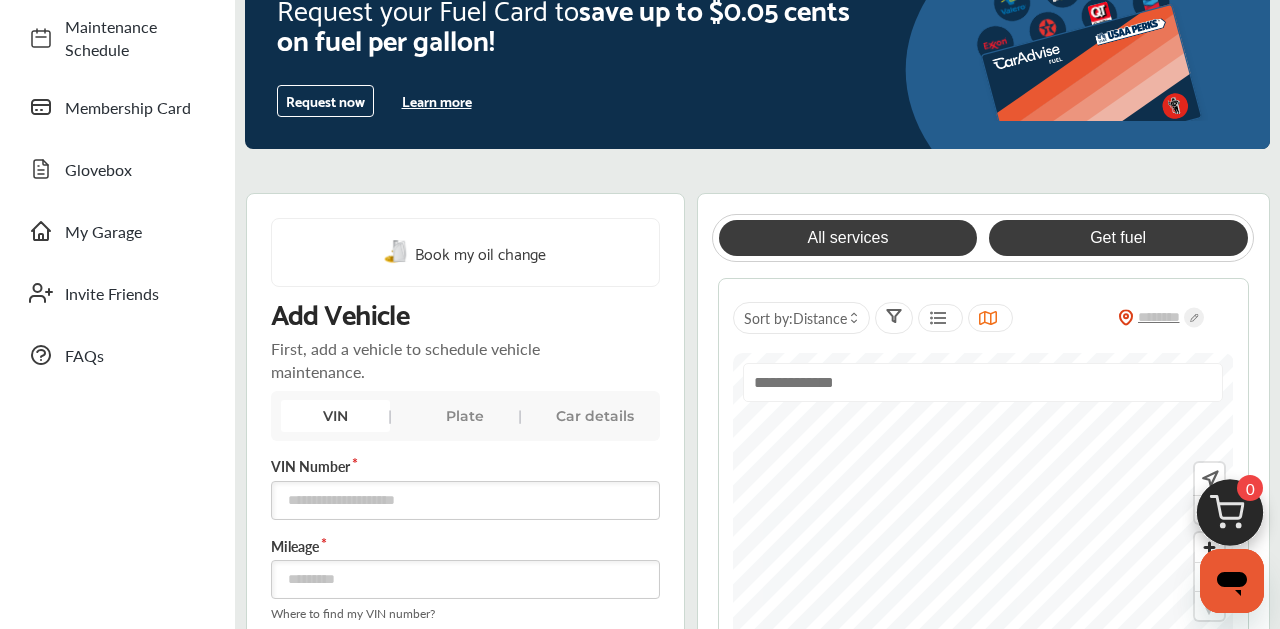 click on "Get fuel" at bounding box center (1118, 238) 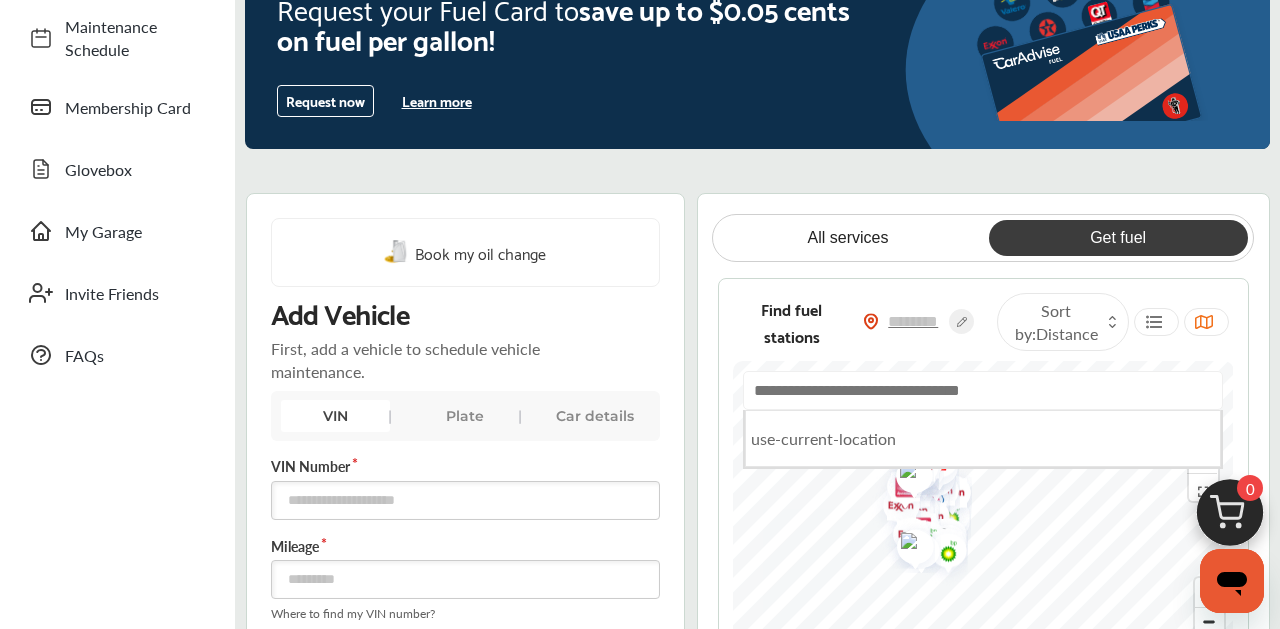 click at bounding box center (983, 390) 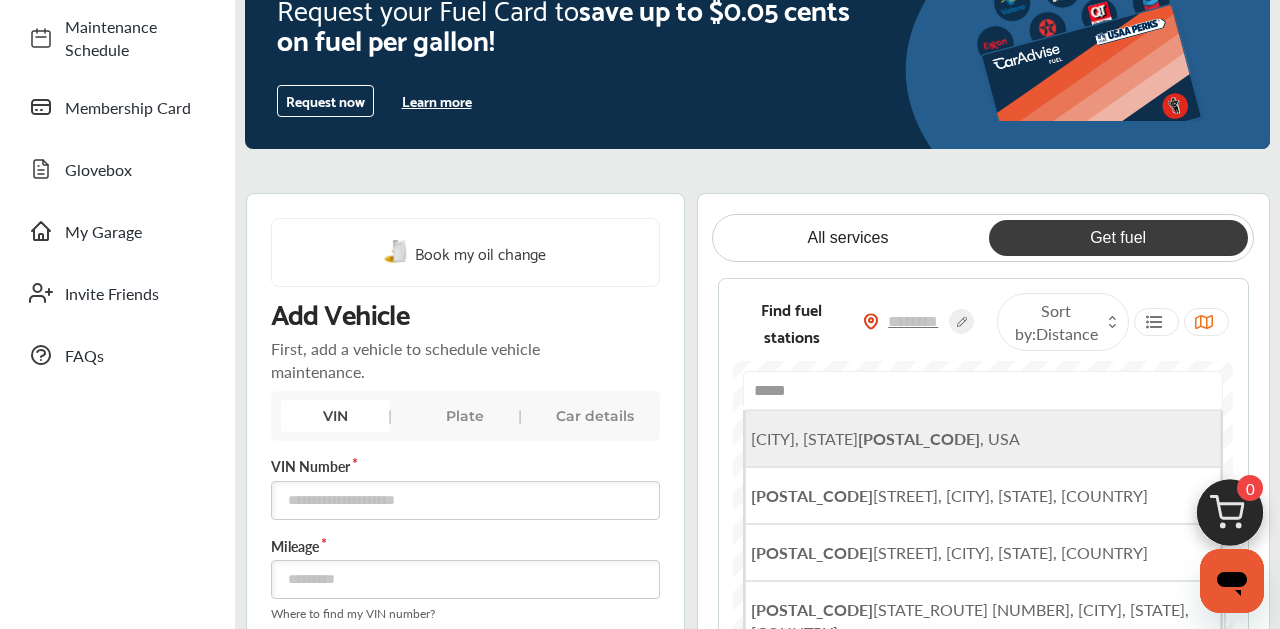 click on "23235" at bounding box center [919, 438] 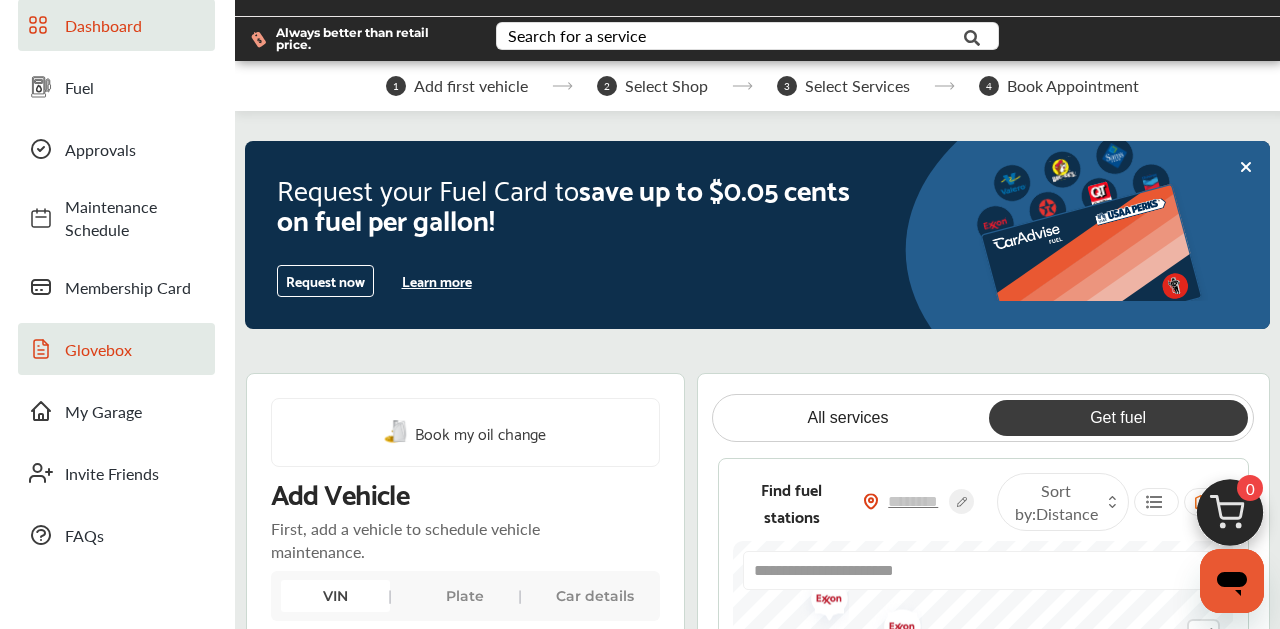 scroll, scrollTop: 0, scrollLeft: 0, axis: both 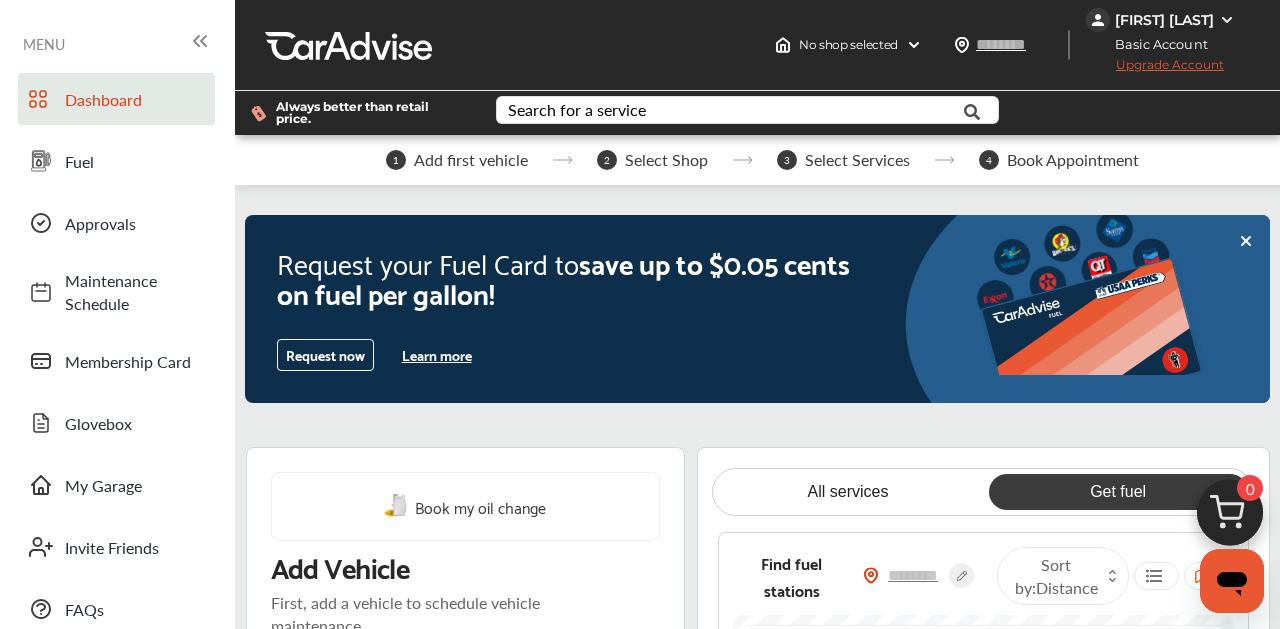 click 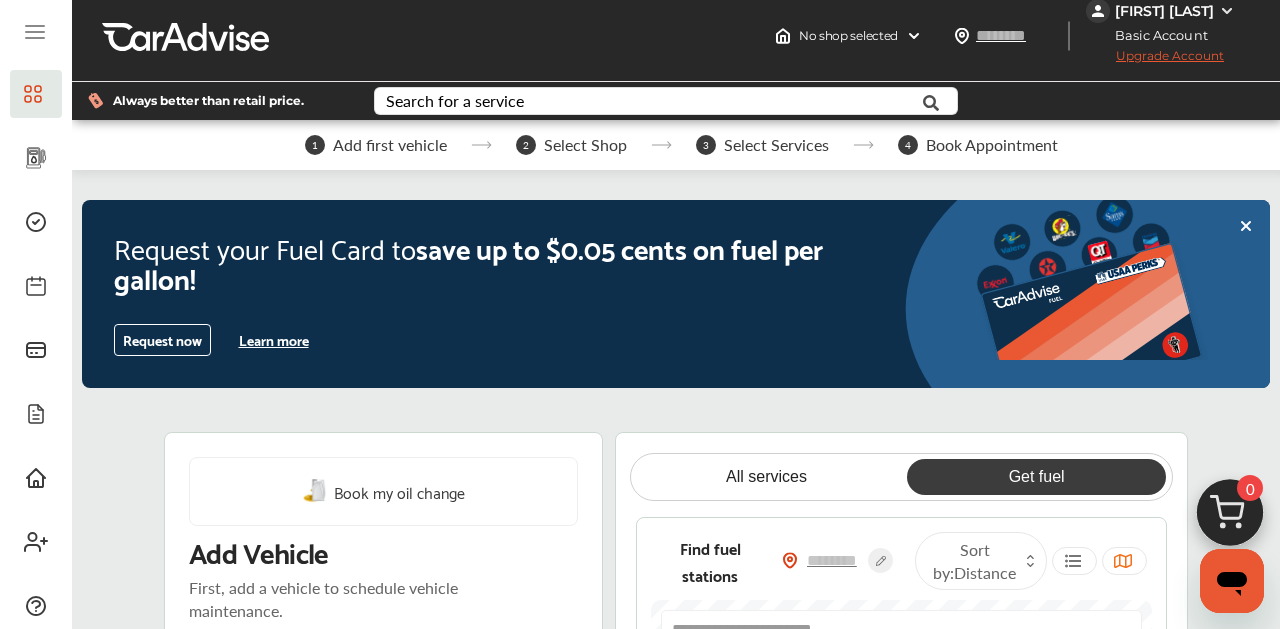 scroll, scrollTop: 0, scrollLeft: 0, axis: both 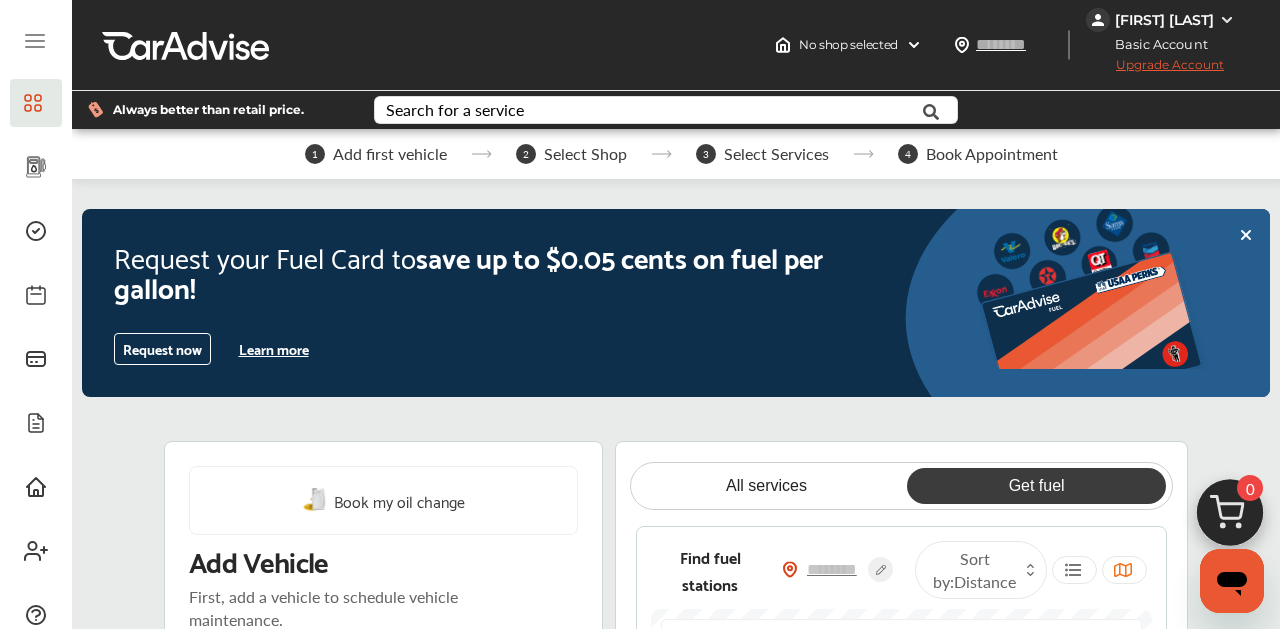 click on "[FIRST] [LAST]" at bounding box center (1164, 20) 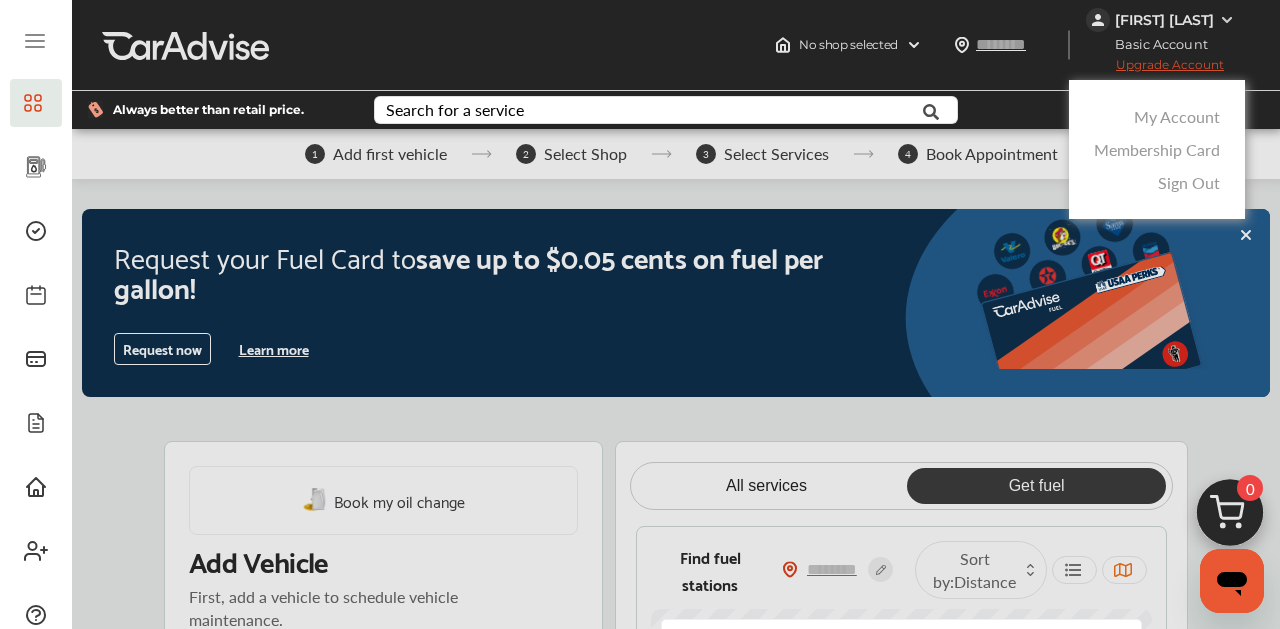 click on "My Account" at bounding box center [1177, 116] 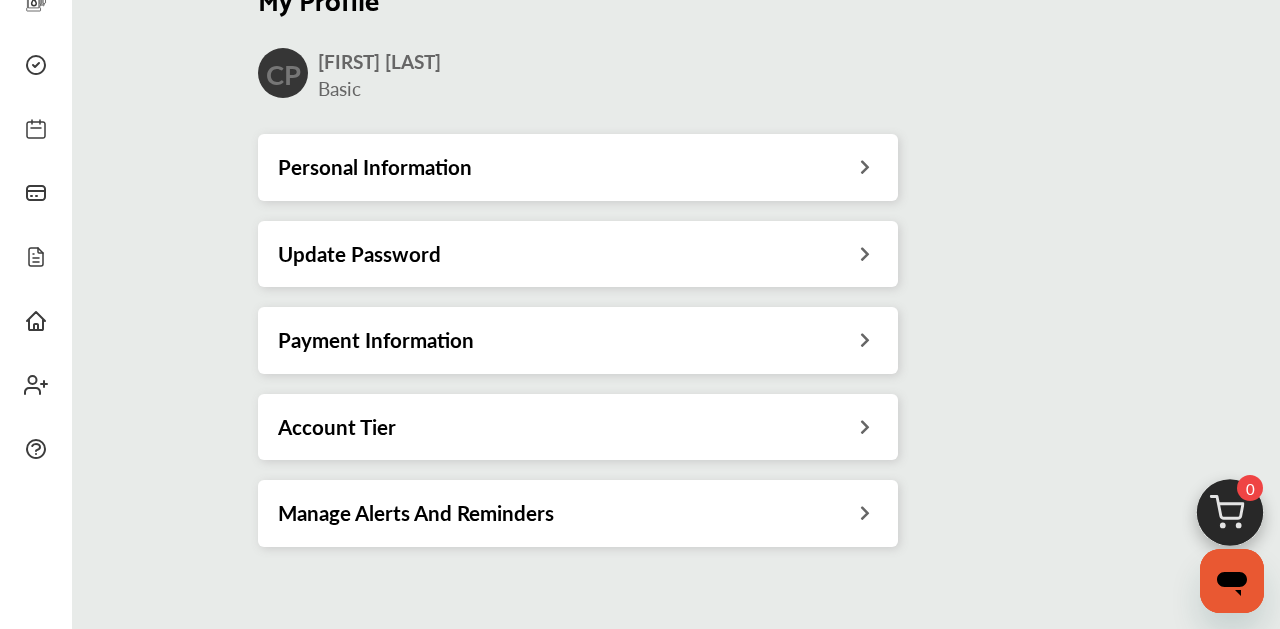 scroll, scrollTop: 167, scrollLeft: 0, axis: vertical 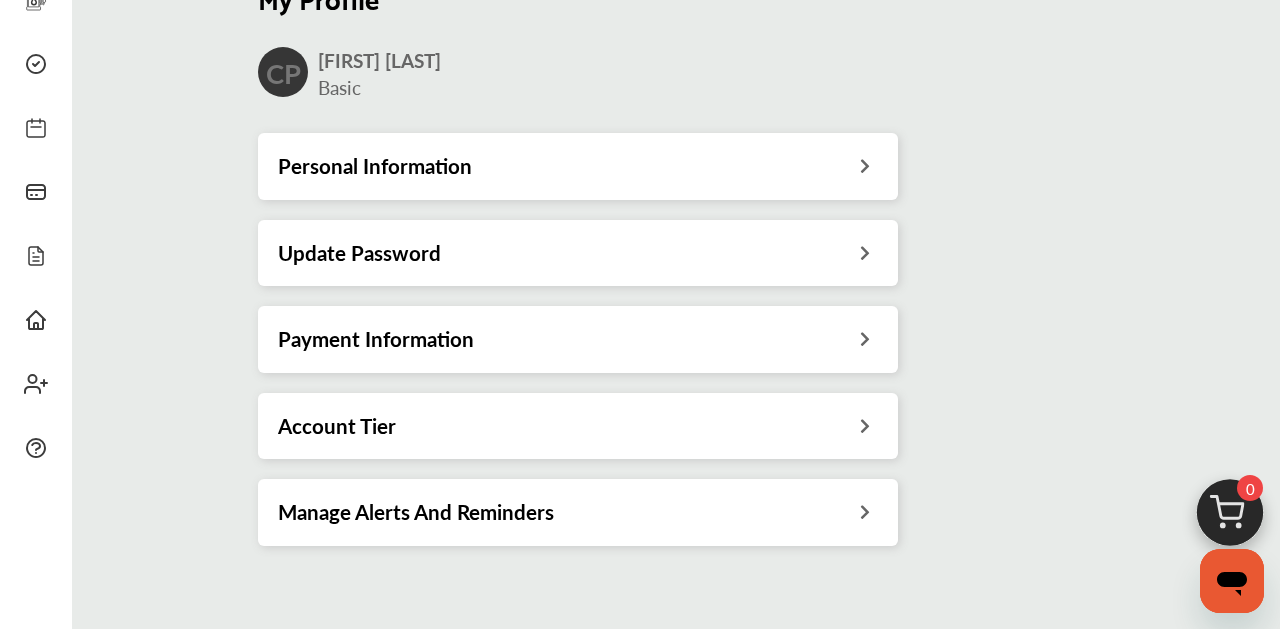 click on "Manage Alerts And Reminders" at bounding box center [416, 512] 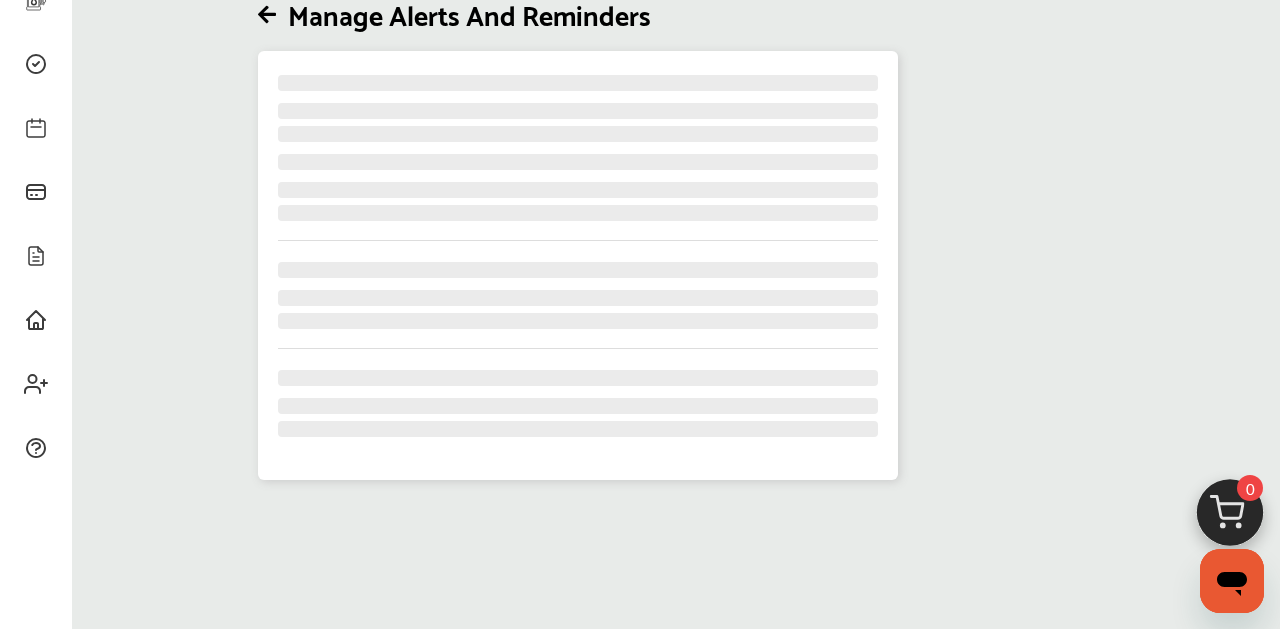 scroll, scrollTop: 0, scrollLeft: 0, axis: both 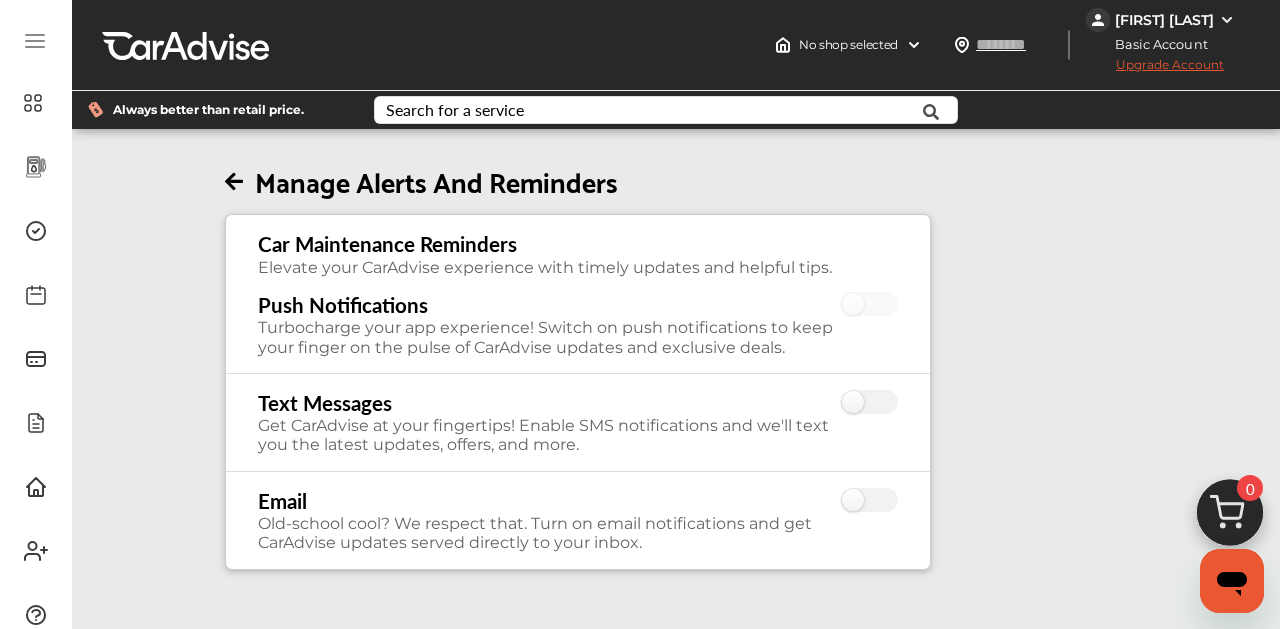 click on "Manage Alerts And Reminders" at bounding box center (578, 175) 